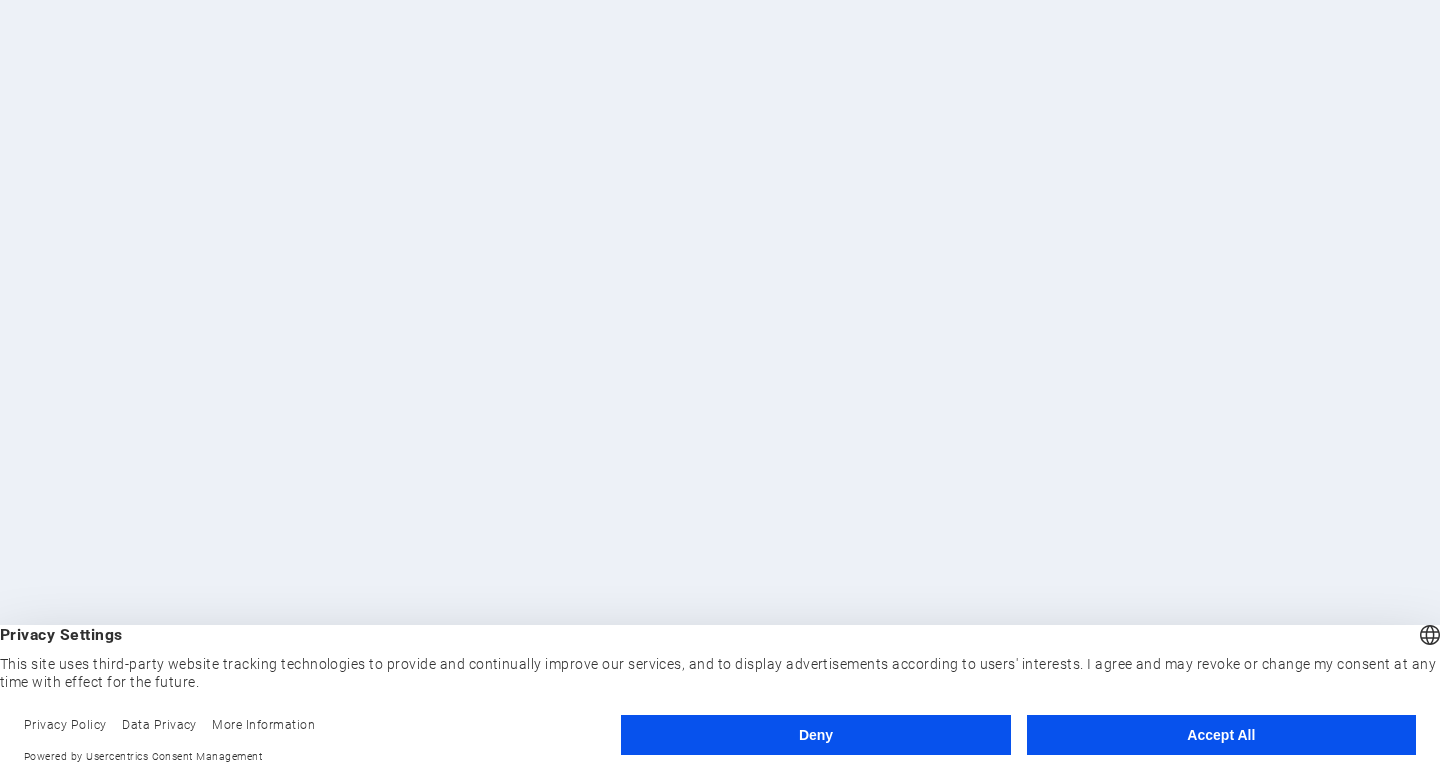 scroll, scrollTop: 0, scrollLeft: 0, axis: both 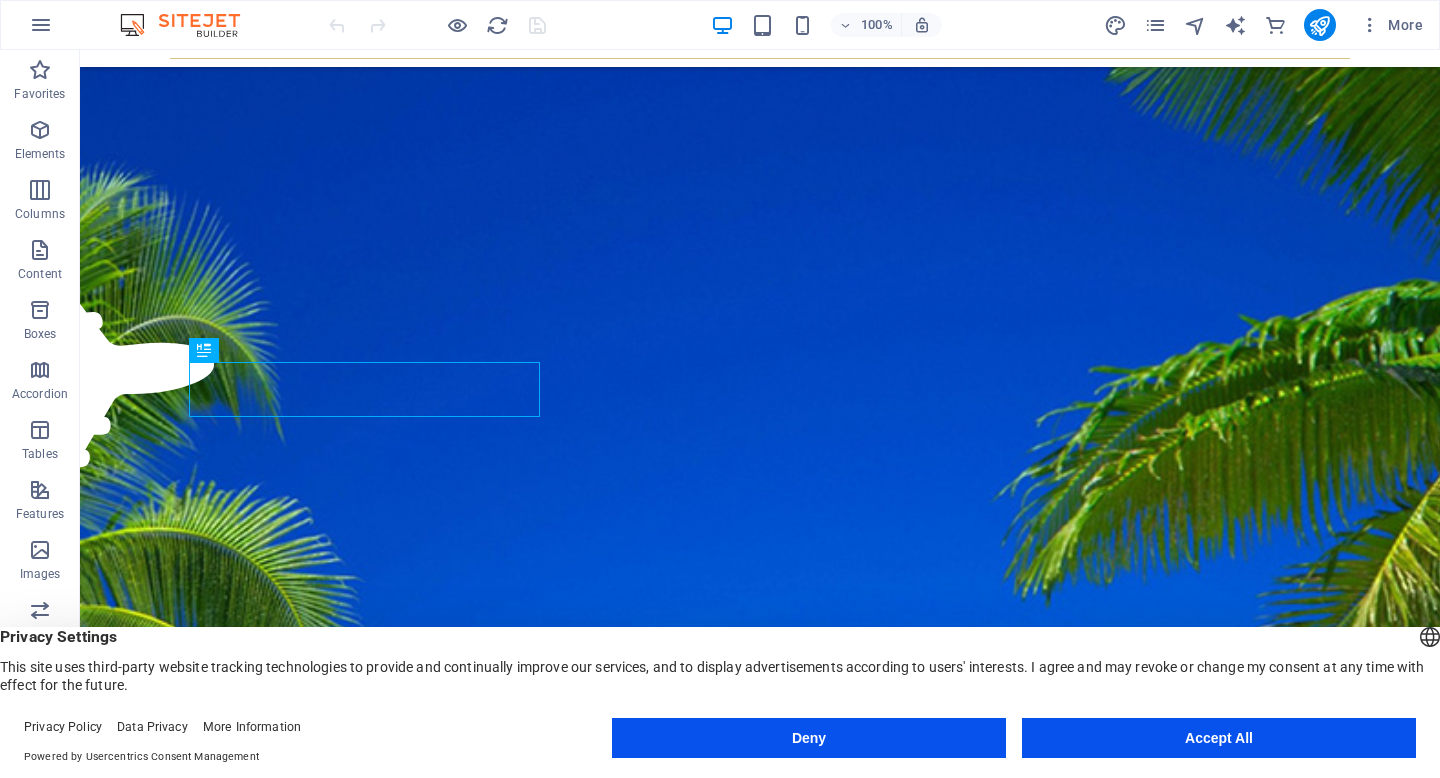 drag, startPoint x: 22, startPoint y: 636, endPoint x: 336, endPoint y: 712, distance: 323.06656 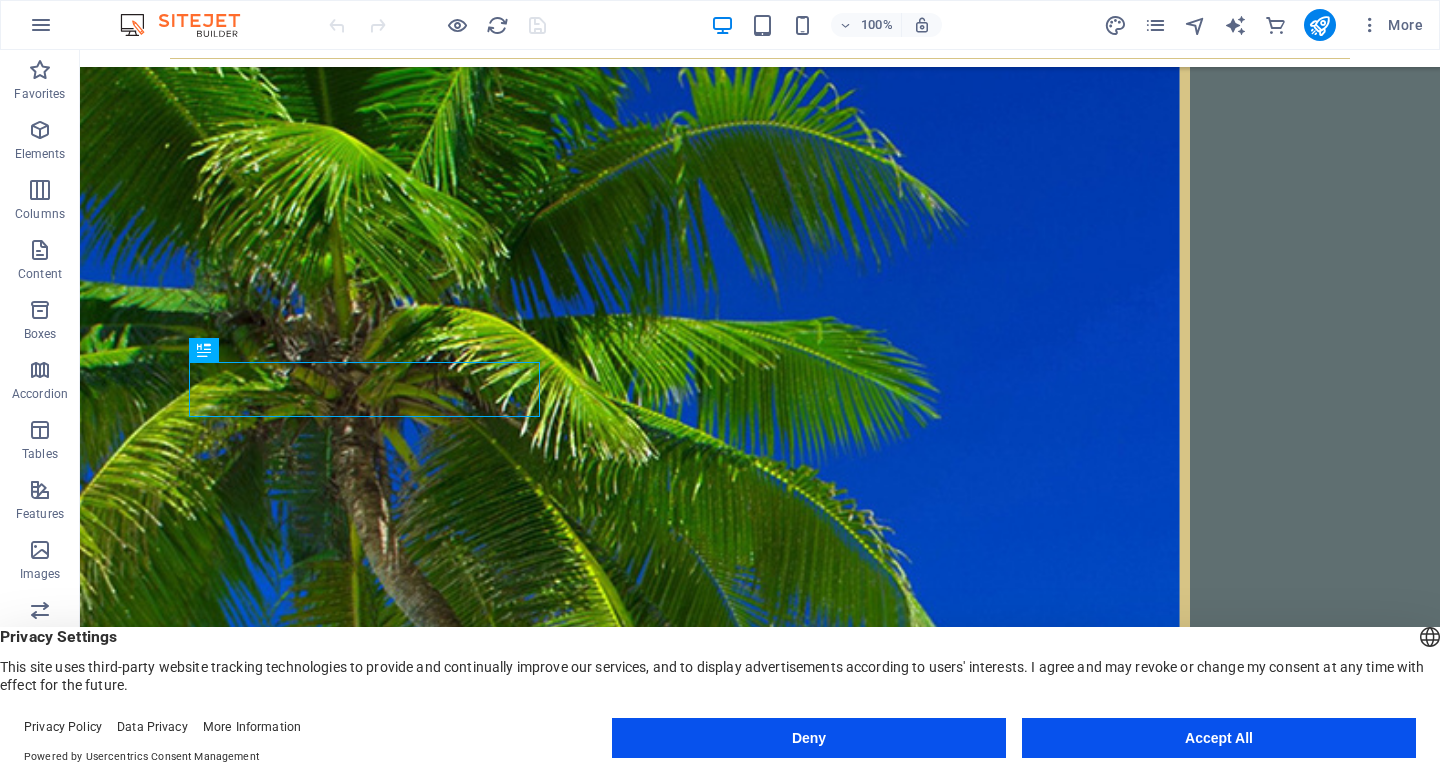 drag, startPoint x: 281, startPoint y: 692, endPoint x: 17, endPoint y: 627, distance: 271.88416 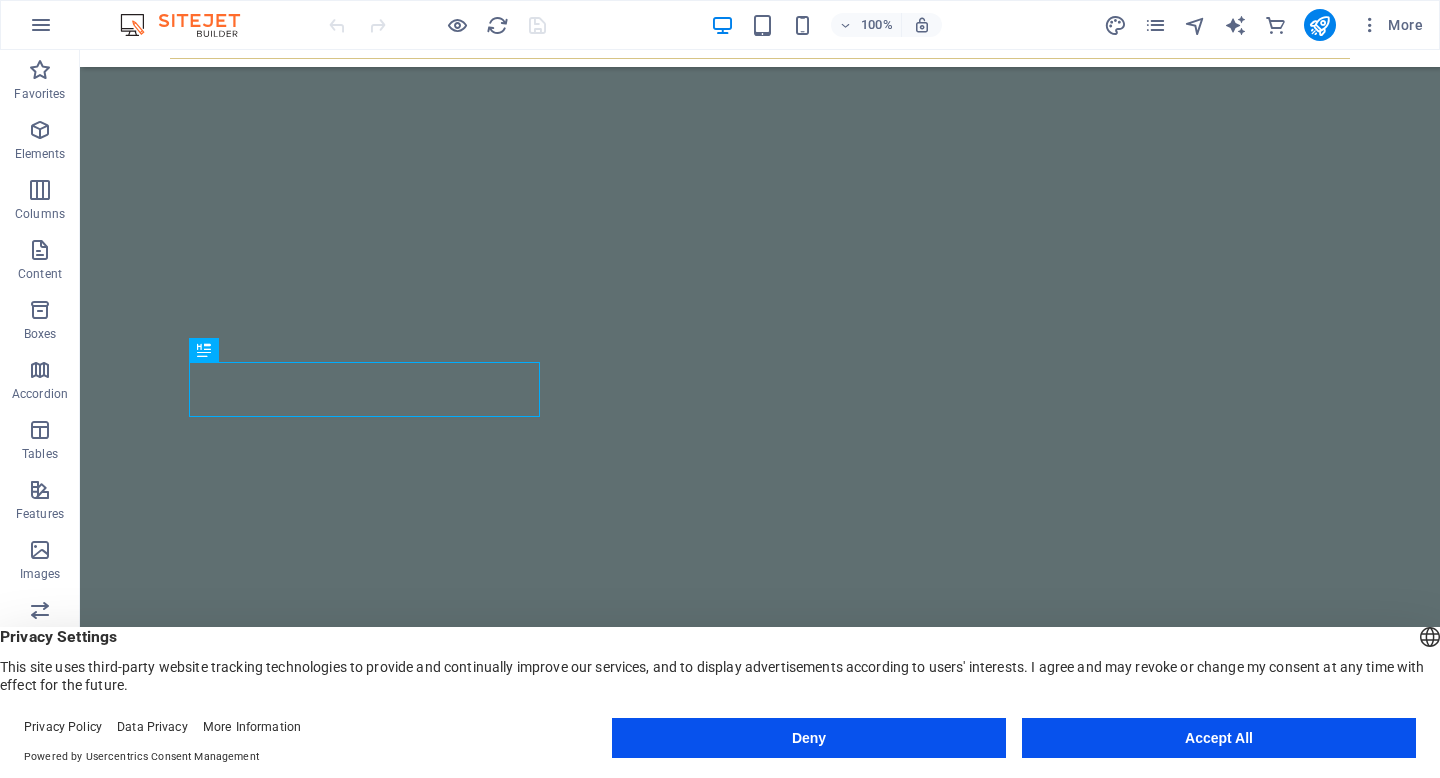 drag, startPoint x: 287, startPoint y: 686, endPoint x: 6, endPoint y: 632, distance: 286.14157 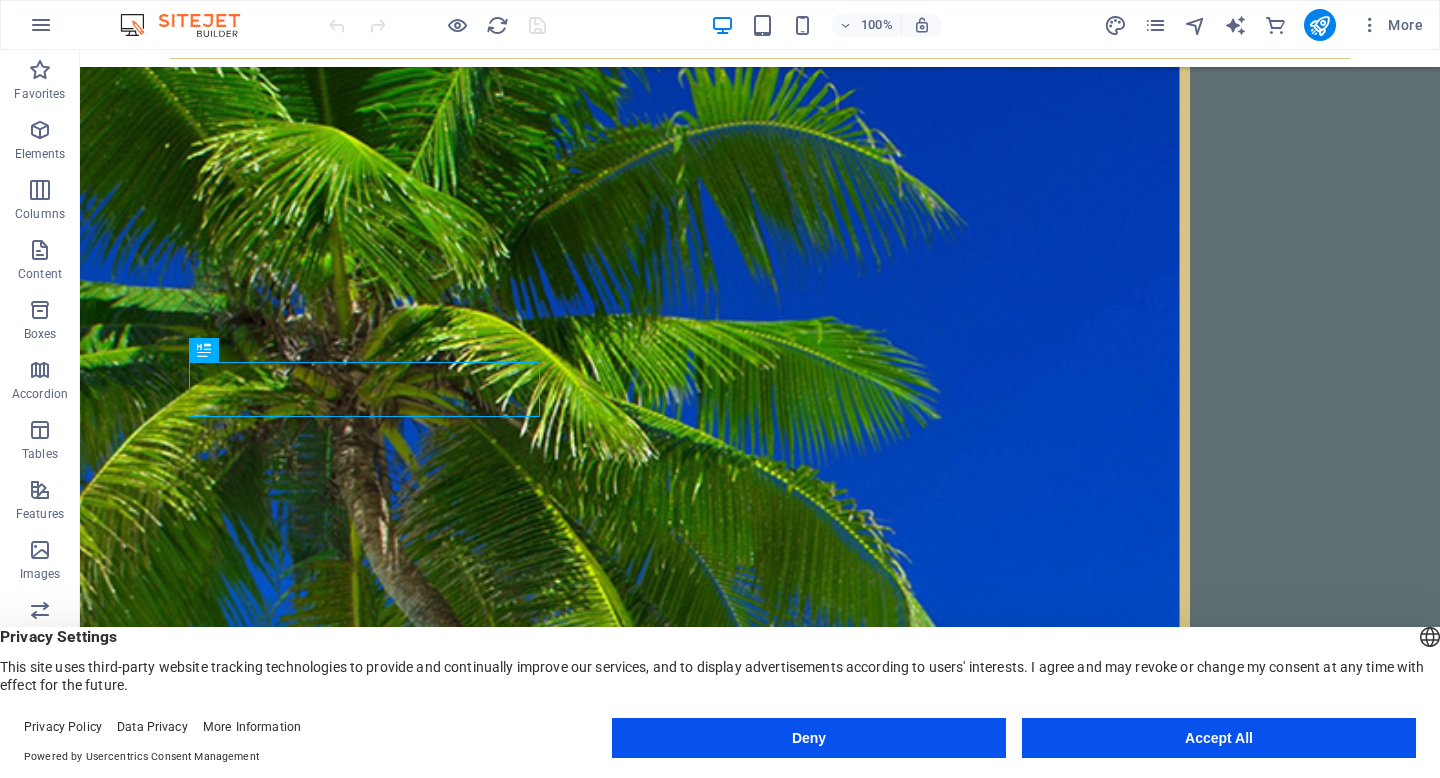 click on "English
Deutsch" at bounding box center [1430, 639] 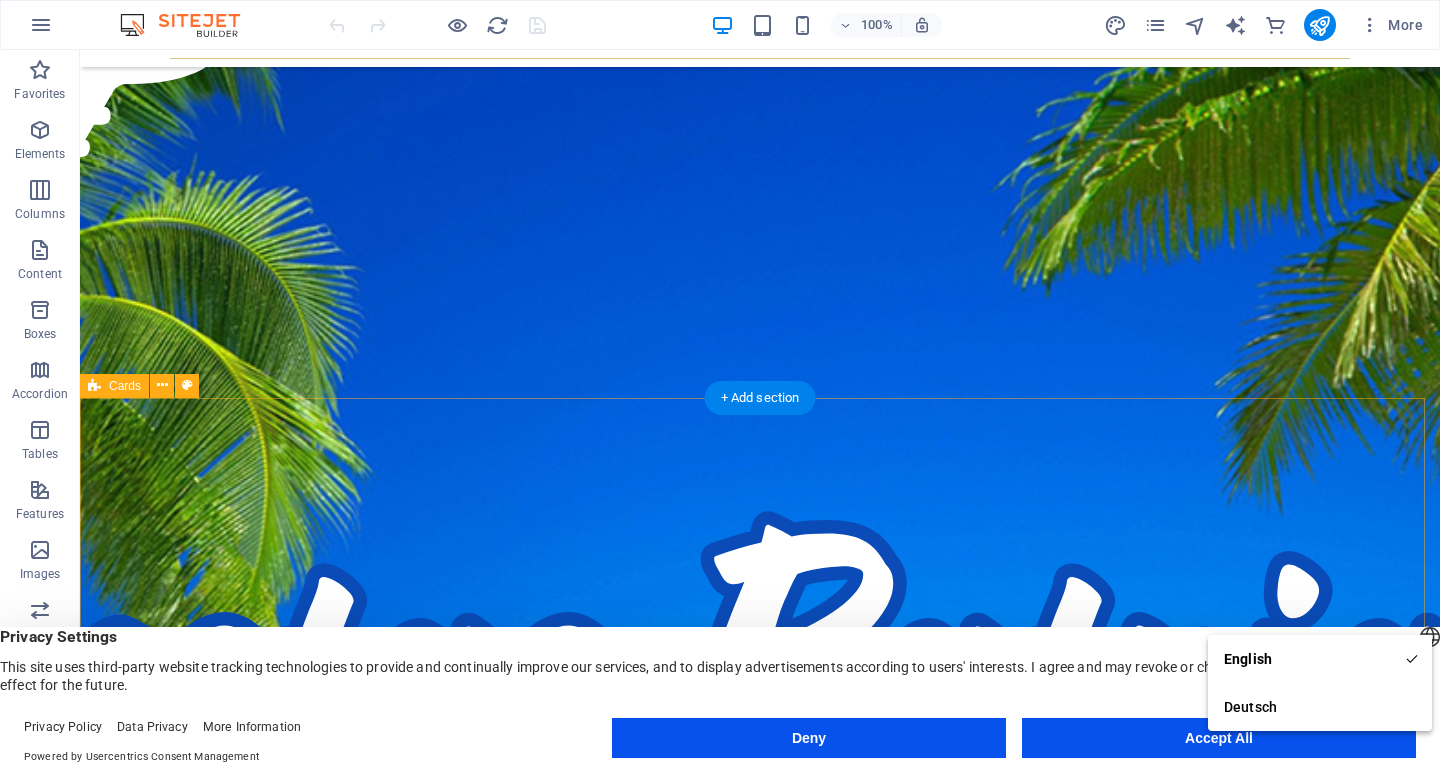 scroll, scrollTop: 1089, scrollLeft: 0, axis: vertical 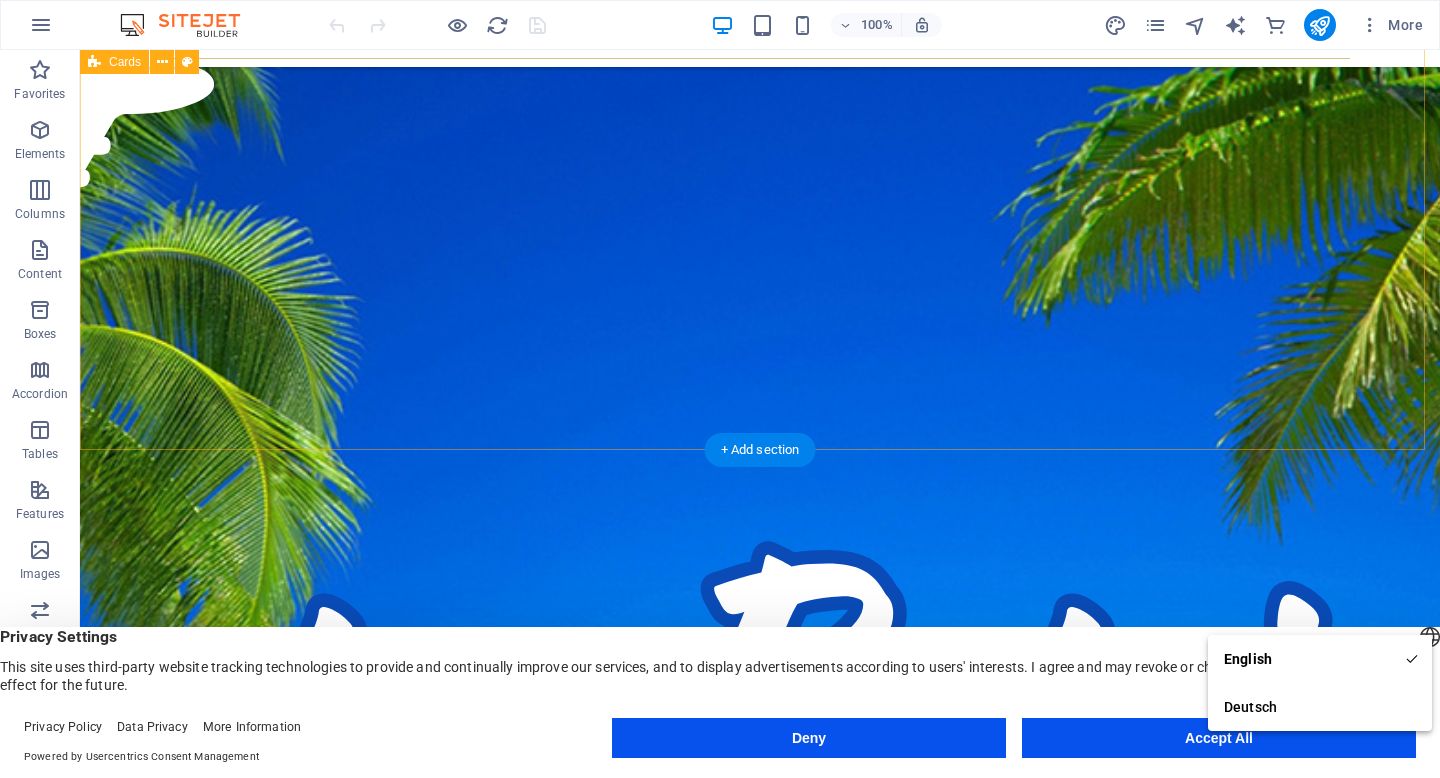 click on "India en Colores VIVE LA EXPLOSIÓN DE COLORES QUE ES LA INDIA – PROGRAMA “HOLI” [DATE] VISITAS: DELHI I UDAIPUR I JAIPUR I AGRA I VARANASI I DELHI precio Desde: USD 5549 p/P" at bounding box center (760, 5170) 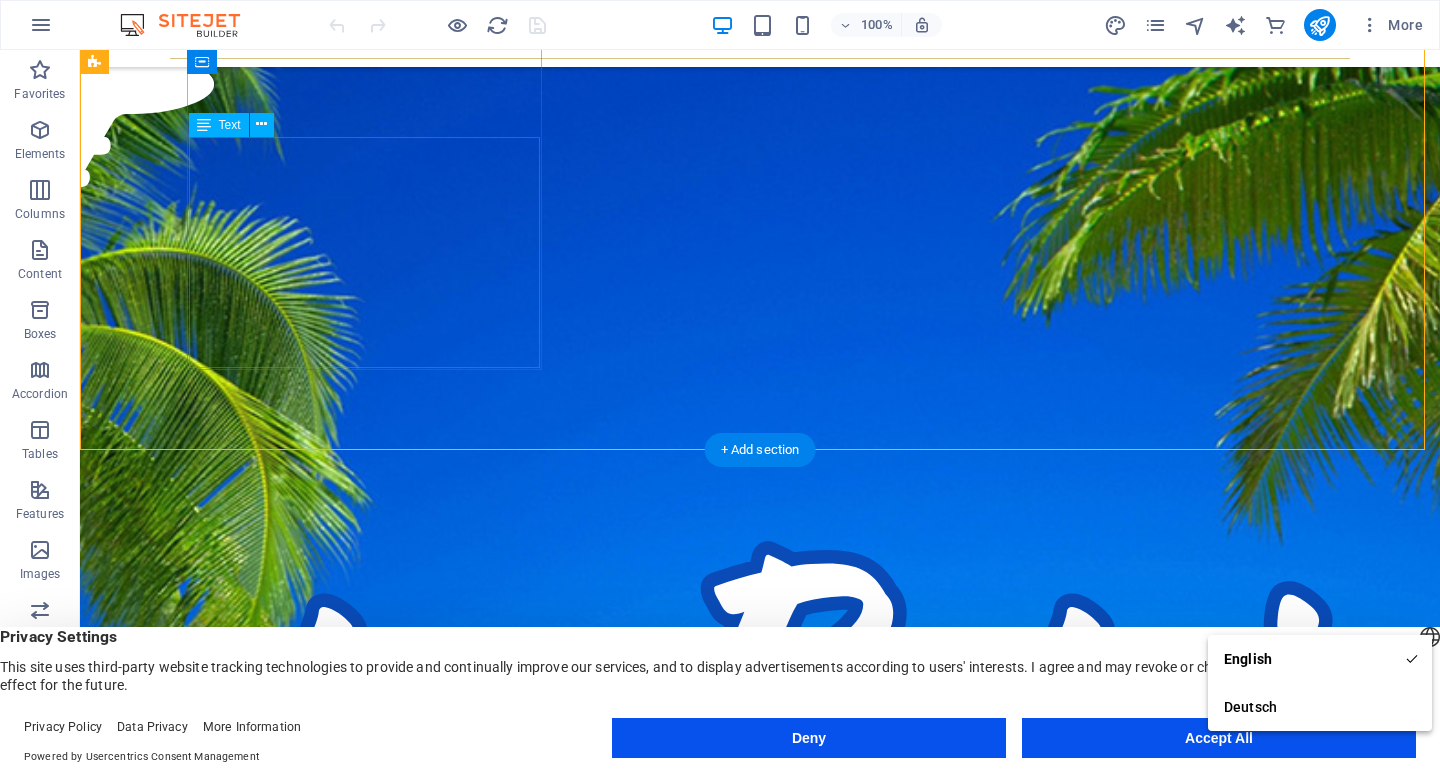 click on "FIESTAS PATRIAS CUPOS CONFIRMADOS ¡ULTIMOS CUPOS! 8 días / 7 noches Precio Desde: USD 1126 p/p" at bounding box center [282, 4828] 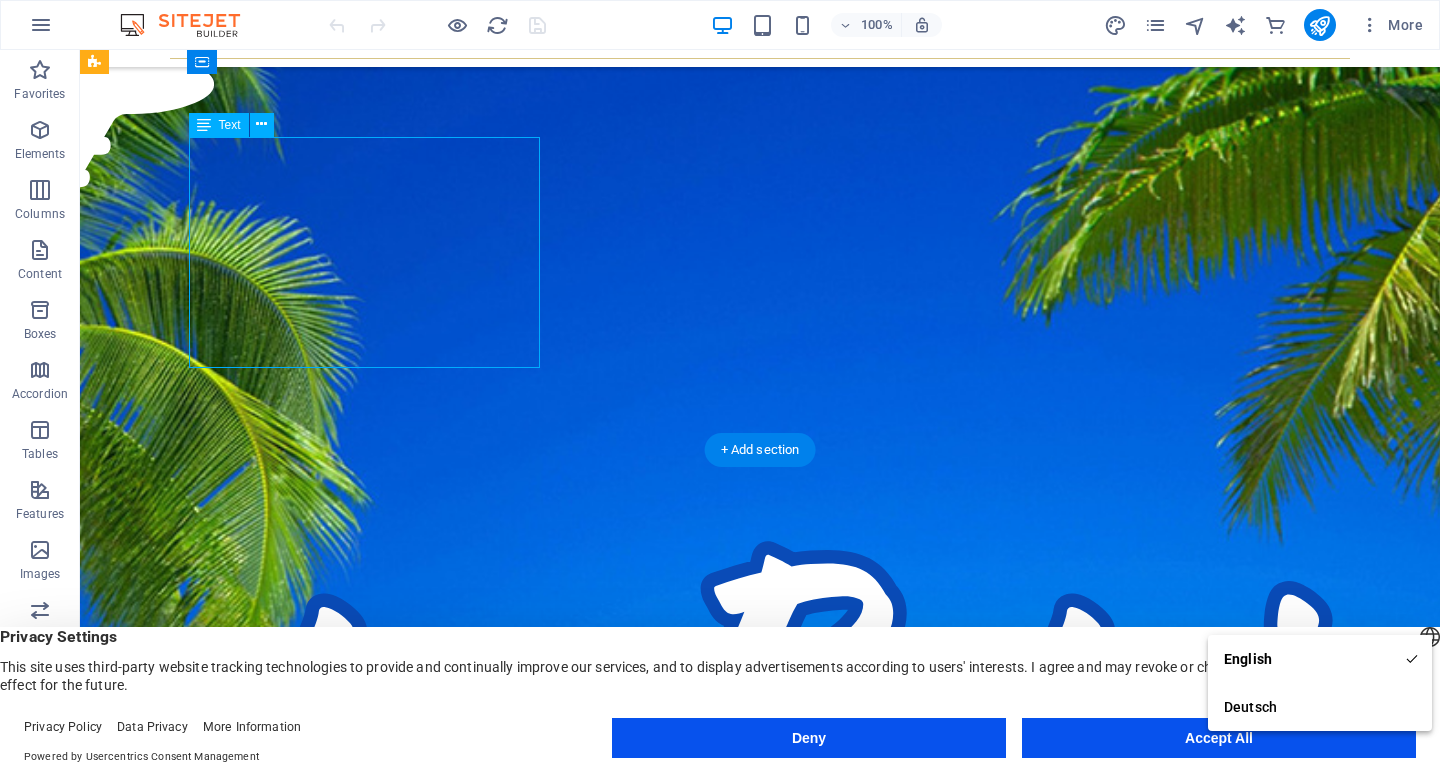 click on "FIESTAS PATRIAS CUPOS CONFIRMADOS ¡ULTIMOS CUPOS! 8 días / 7 noches Precio Desde: USD 1126 p/p" at bounding box center (282, 4828) 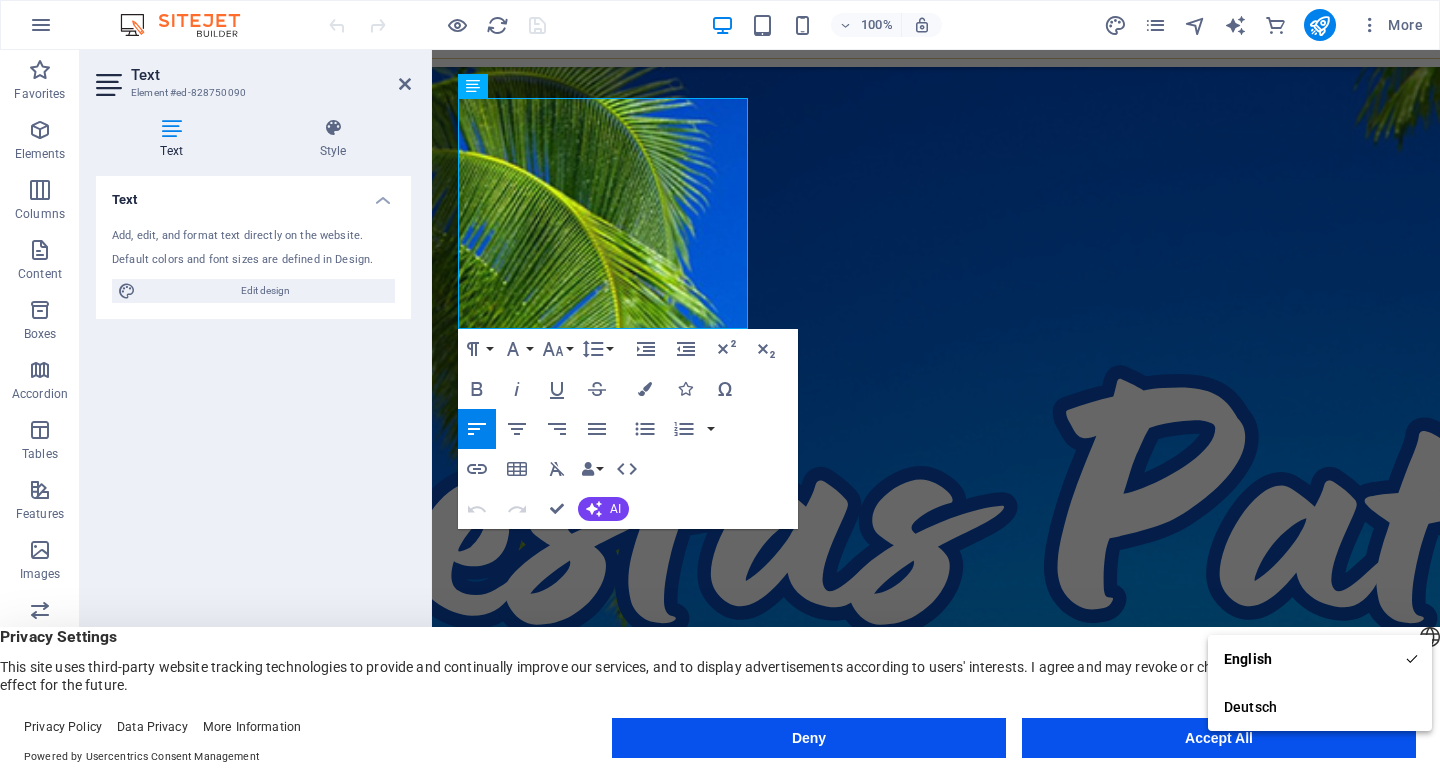 scroll, scrollTop: 913, scrollLeft: 0, axis: vertical 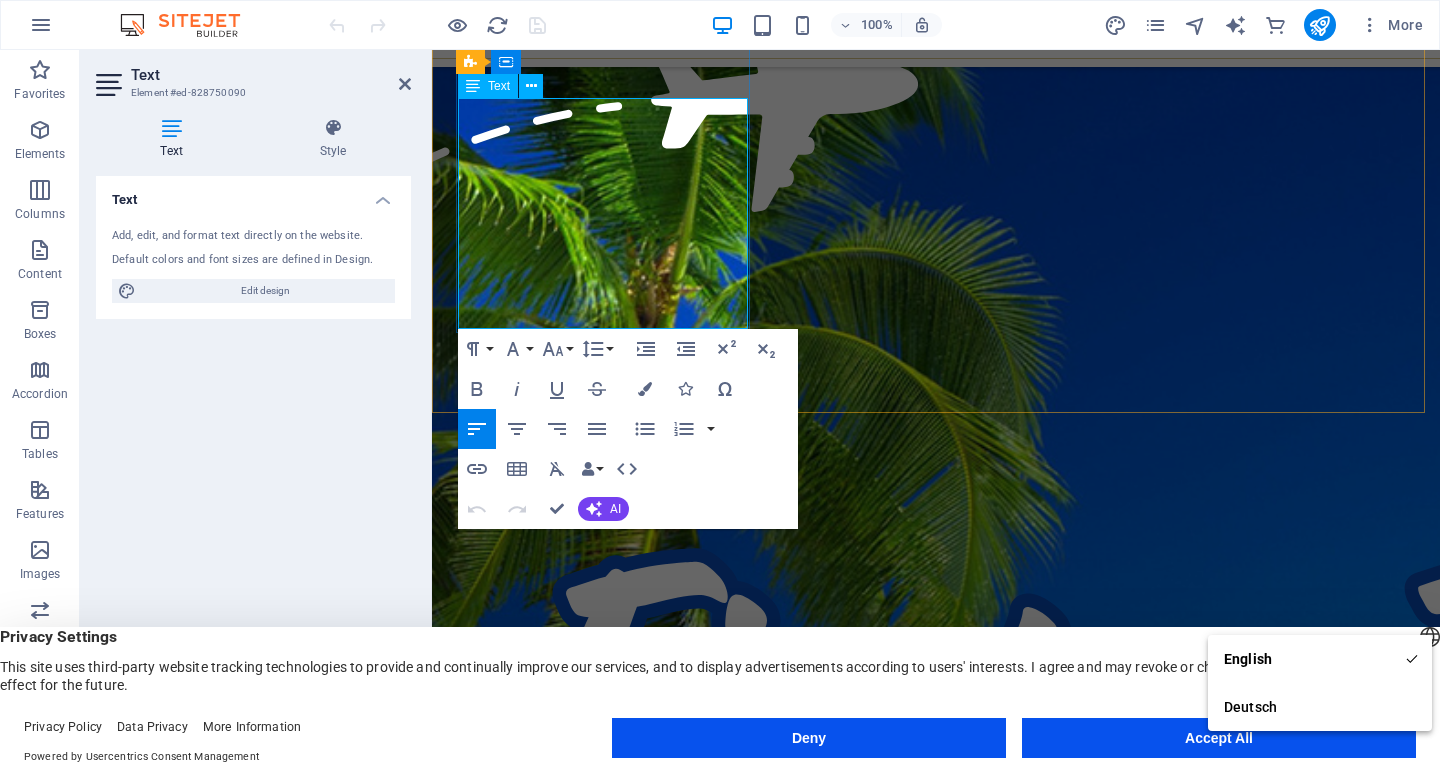 click at bounding box center (605, 4680) 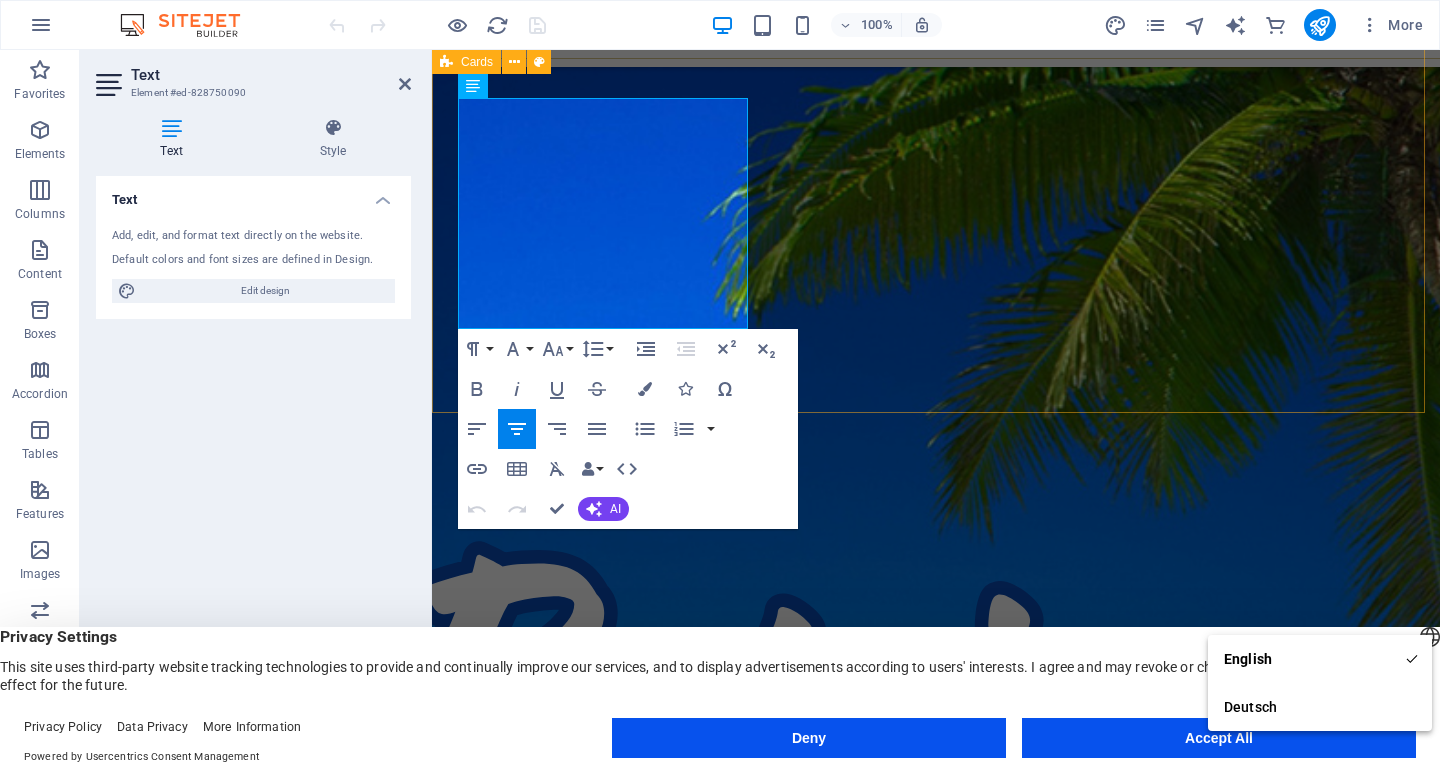 click on "India en Colores VIVE LA EXPLOSIÓN DE COLORES QUE ES LA INDIA – PROGRAMA “HOLI” [DATE] VISITAS: DELHI I UDAIPUR I JAIPUR I AGRA I VARANASI I DELHI precio Desde: USD 5549 p/P" at bounding box center (936, 4952) 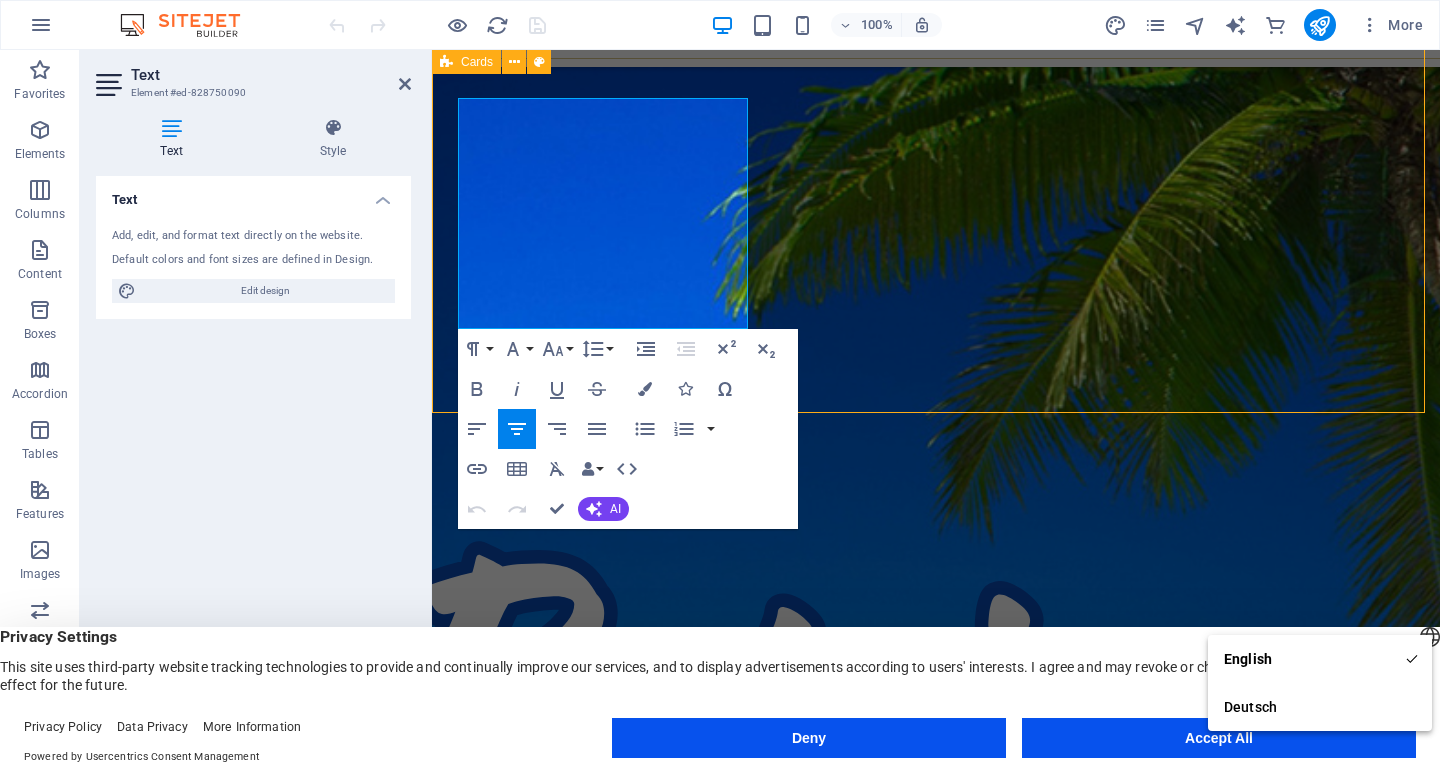 scroll, scrollTop: 1128, scrollLeft: 0, axis: vertical 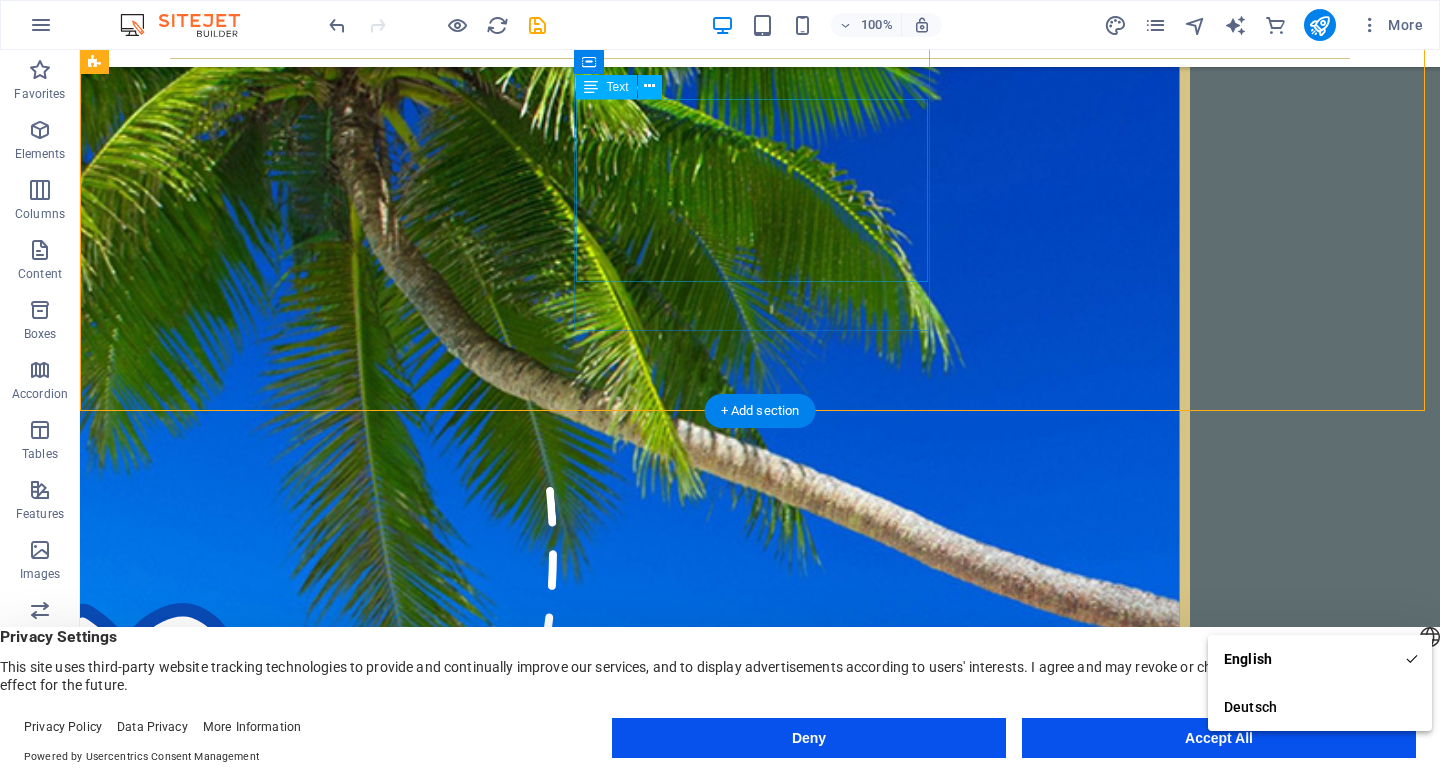 click on "FIESTAS PATRIAS CUPOS CONFIRMADOS ¡ULTIMOS CUPOS! 8 días / 7 noches Precio Desde: USD 1040 p/p" at bounding box center (282, 5292) 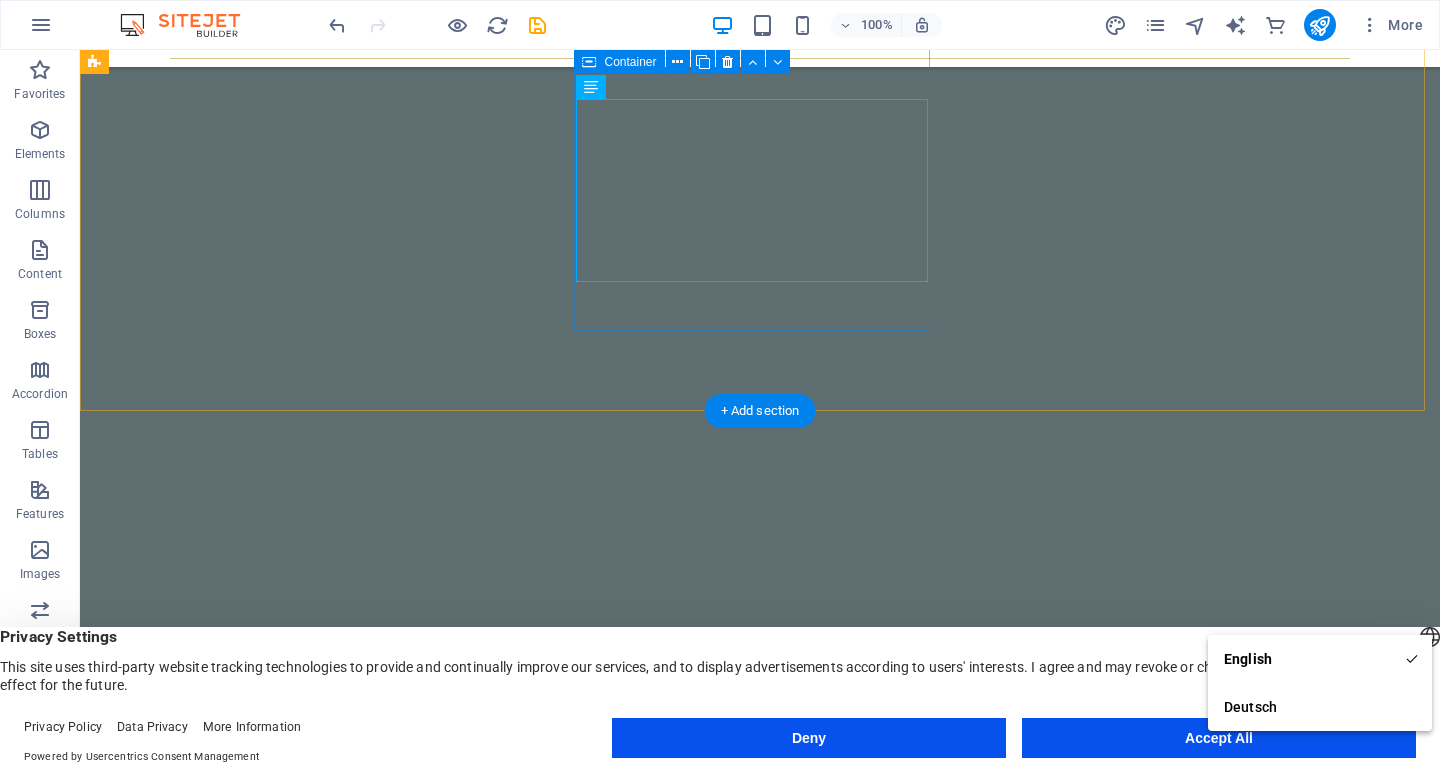 click on "Rio de Janeiro FIESTAS PATRIAS CUPOS CONFIRMADOS ¡ULTIMOS CUPOS! 8 días / 7 noches Precio Desde: USD 1040 p/p" at bounding box center (282, 5154) 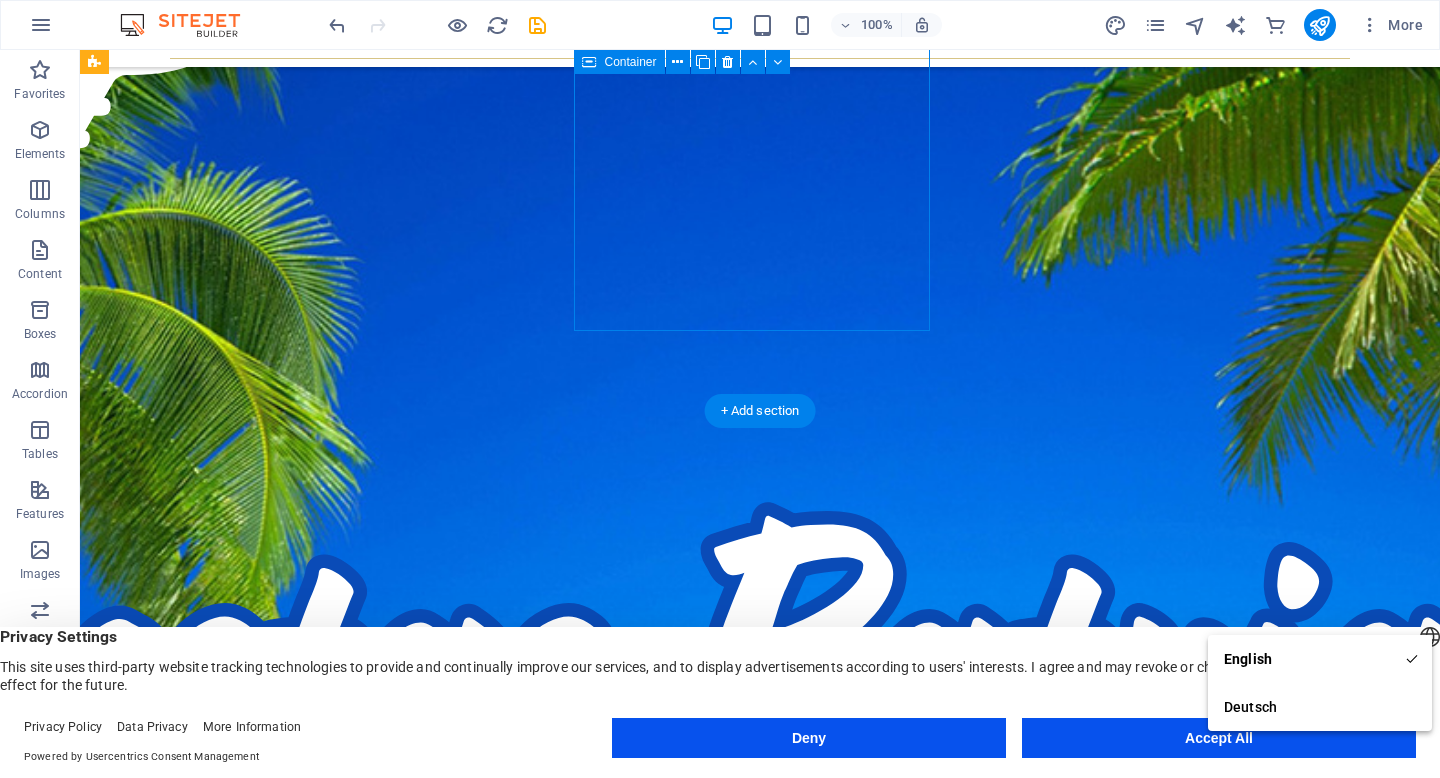 click on "Rio de Janeiro FIESTAS PATRIAS CUPOS CONFIRMADOS ¡ULTIMOS CUPOS! 8 días / 7 noches Precio Desde: USD 1040 p/p" at bounding box center (282, 5154) 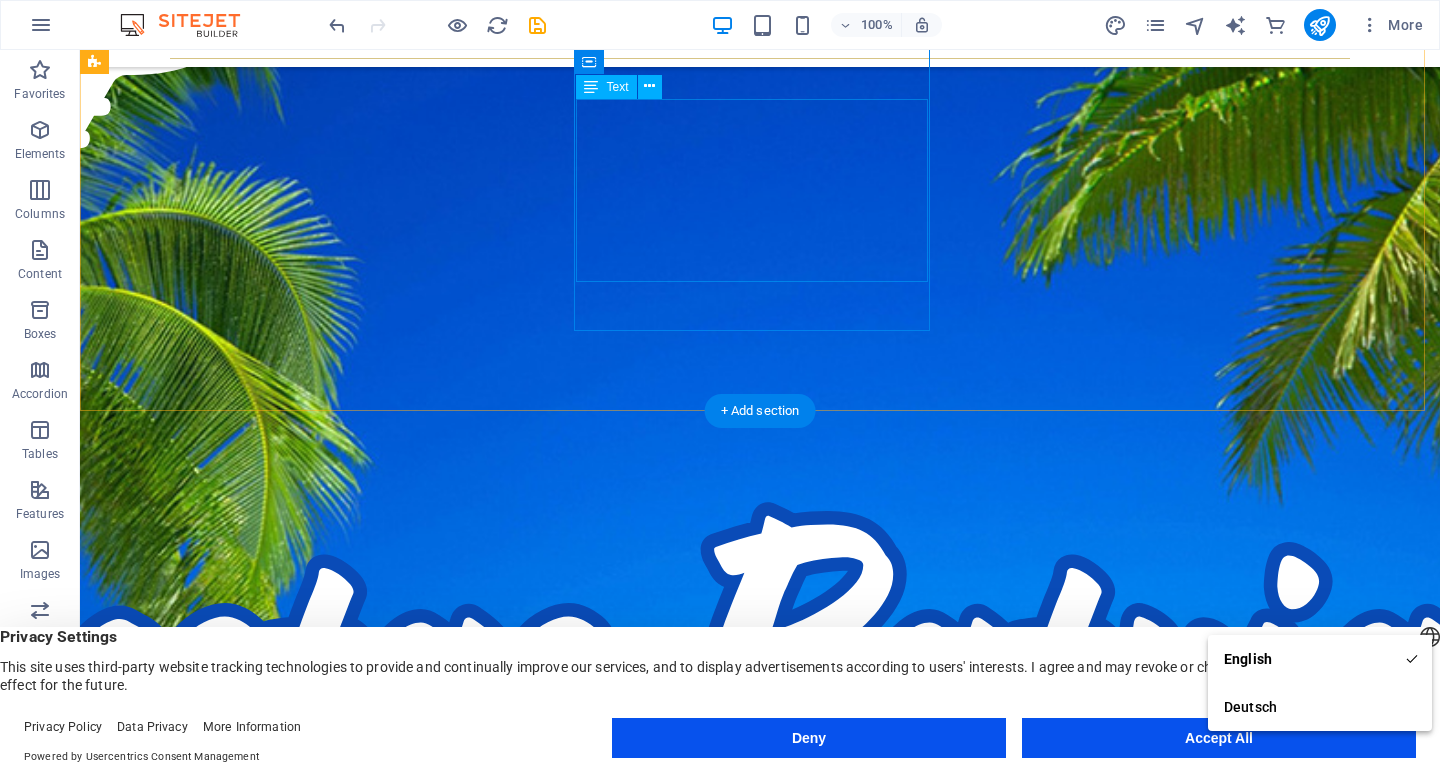 click on "FIESTAS PATRIAS CUPOS CONFIRMADOS ¡ULTIMOS CUPOS! 8 días / 7 noches Precio Desde: USD 1040 p/p" at bounding box center (282, 5292) 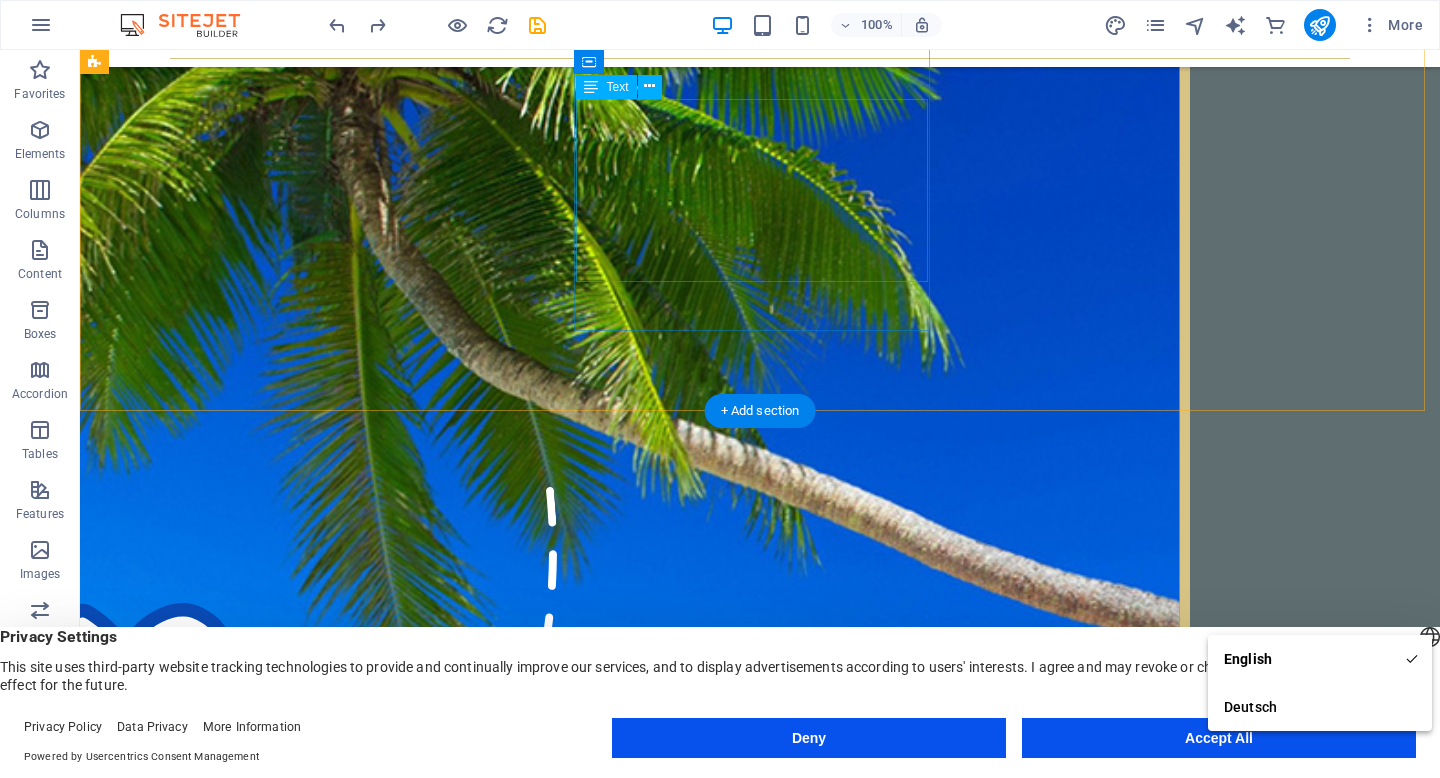 click on "FIESTAS PATRIAS CUPOS CONFIRMADOS ¡ULTIMOS CUPOS! 8 días / 7 noches Precio Desde: USD 1040 p/p" at bounding box center [282, 5292] 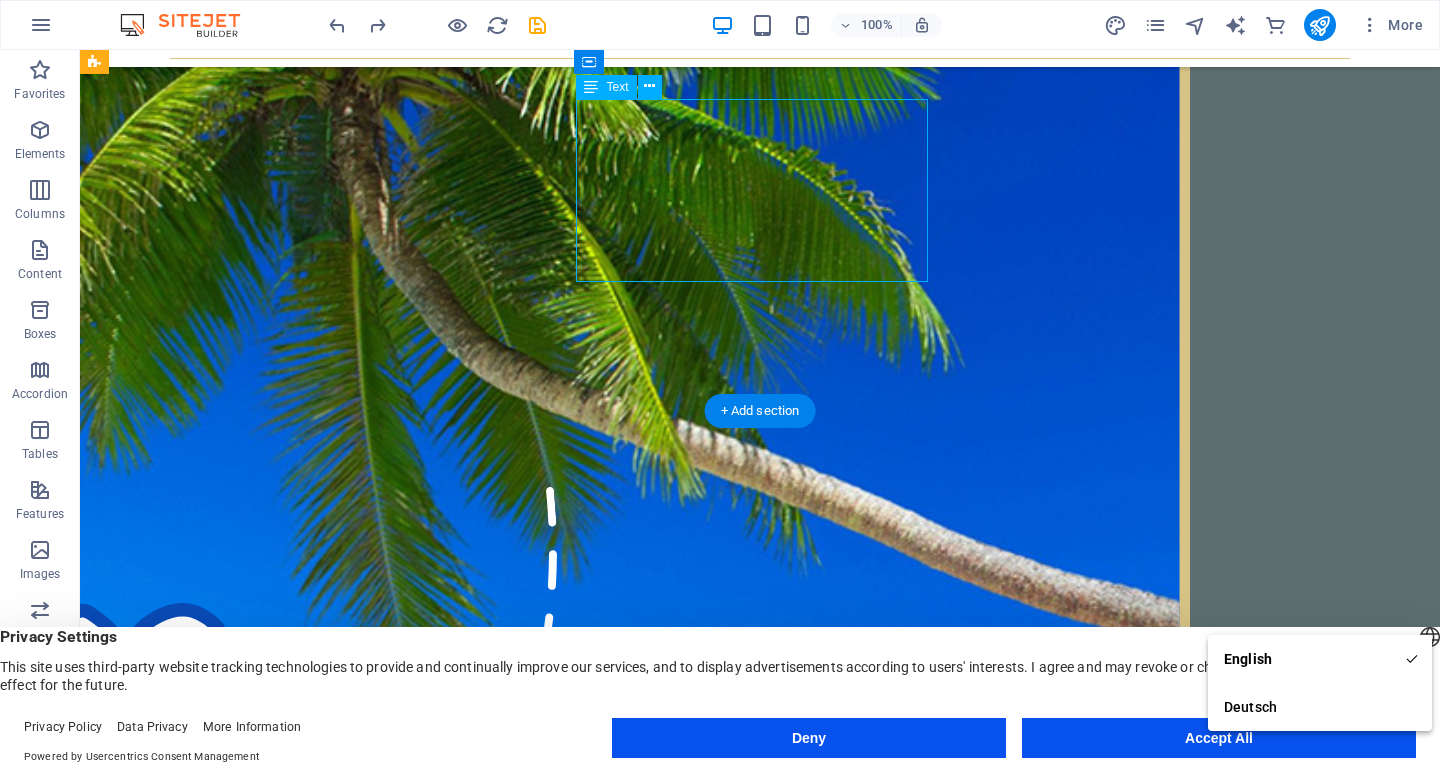 click on "FIESTAS PATRIAS CUPOS CONFIRMADOS ¡ULTIMOS CUPOS! 8 días / 7 noches Precio Desde: USD 1040 p/p" at bounding box center (282, 5292) 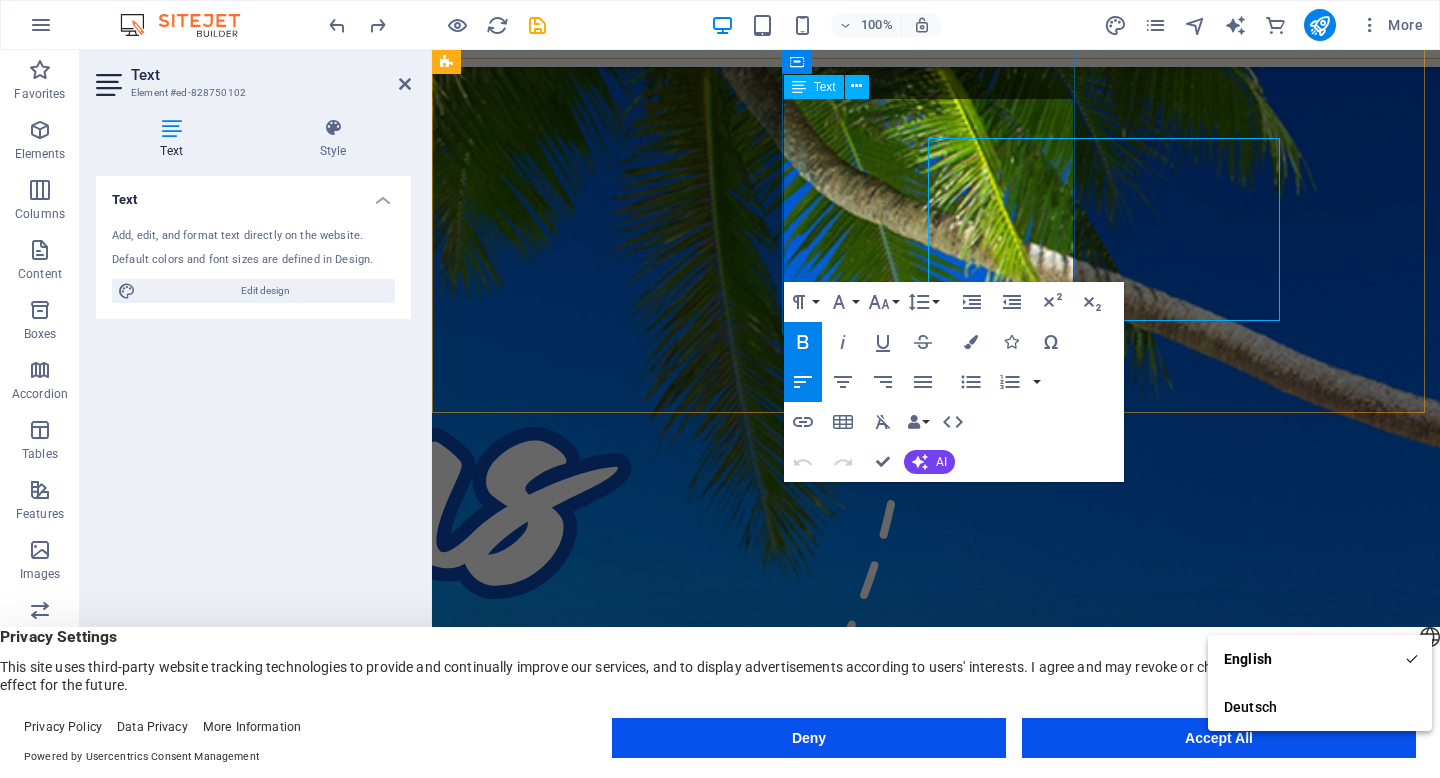 scroll, scrollTop: 913, scrollLeft: 0, axis: vertical 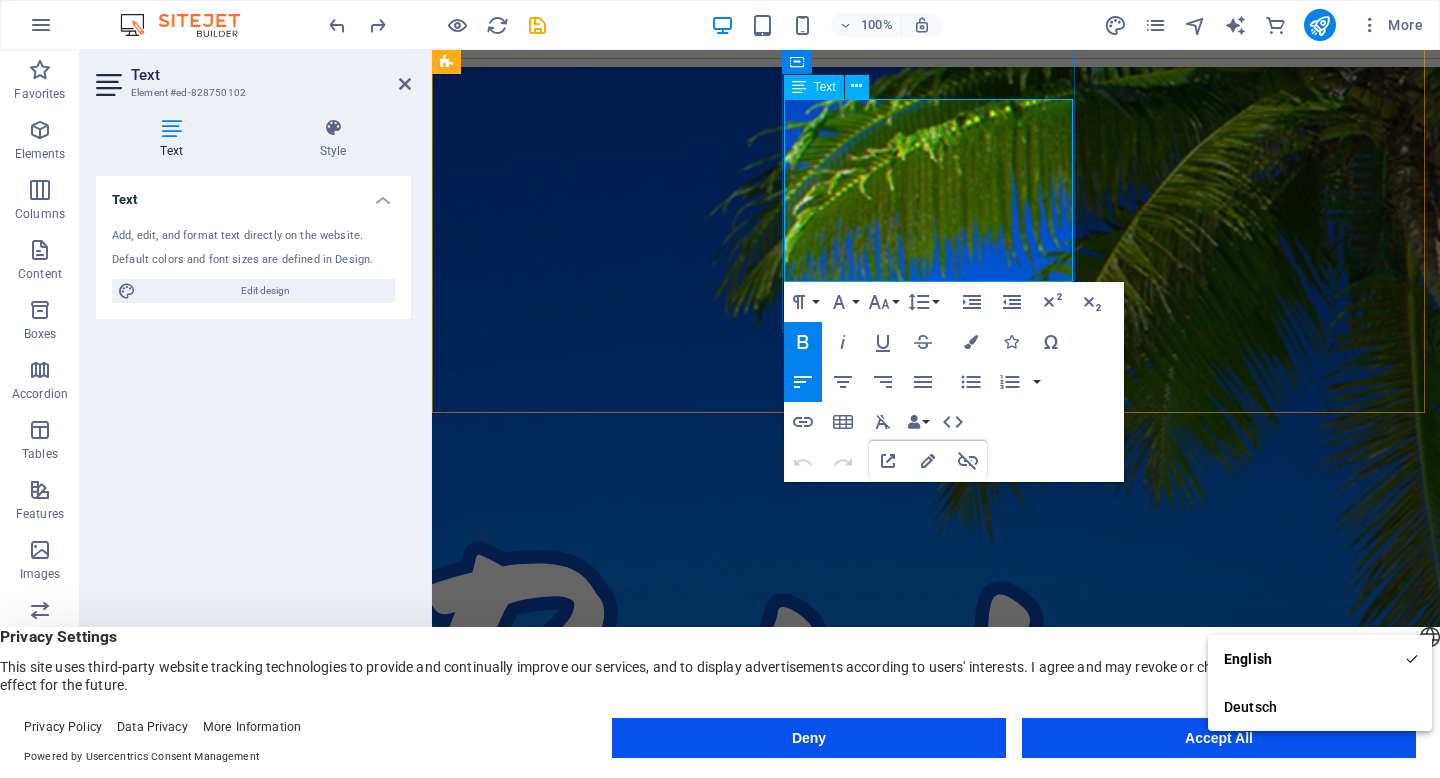 click on "FIESTAS PATRIAS CUPOS CONFIRMADOS ¡ULTIMOS CUPOS! 8 días / 7 noches Precio Desde: USD 1040 p/p" at bounding box center [605, 5075] 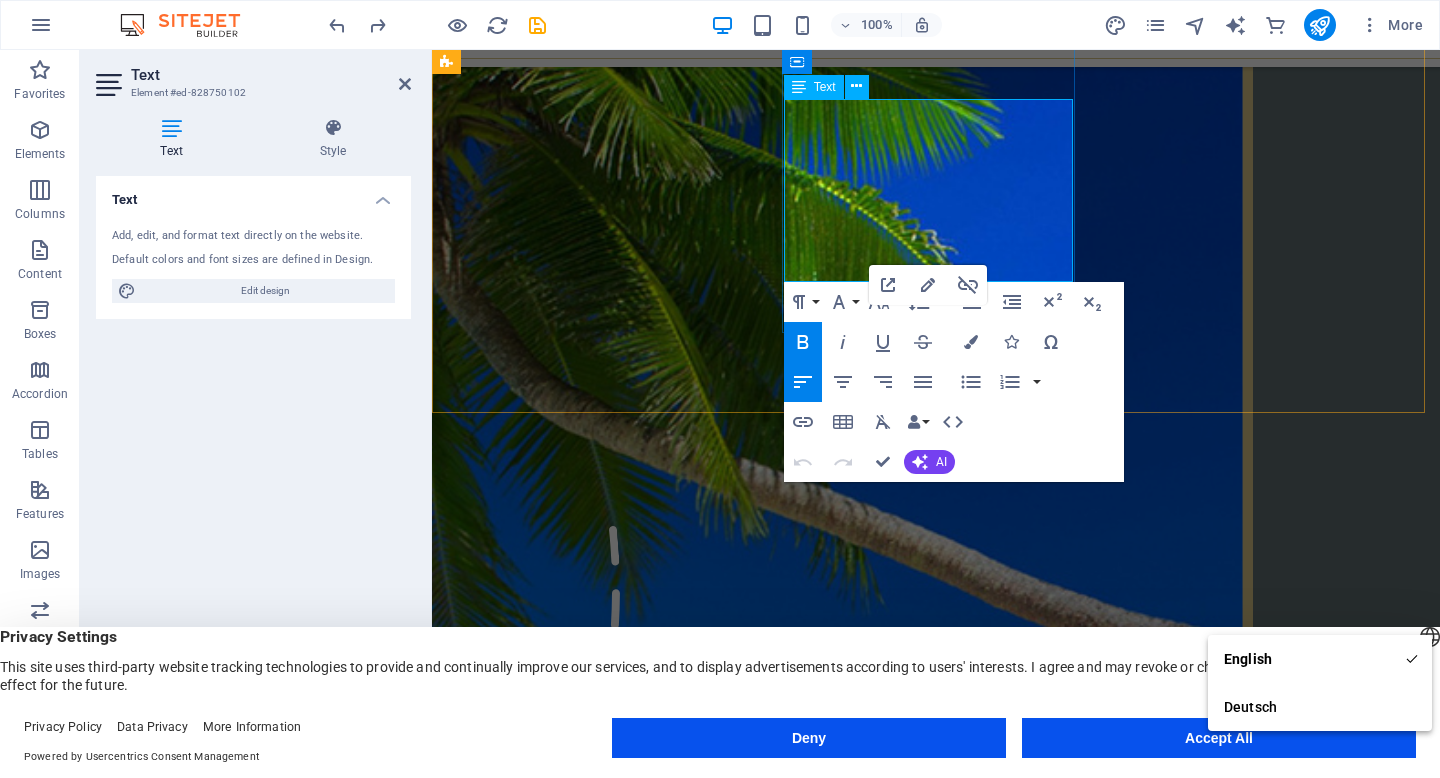 click on "FIESTAS PATRIAS CUPOS CONFIRMADOS ¡ULTIMOS CUPOS! 8 días / 7 noches Precio Desde: USD 1040 p/p" at bounding box center [605, 5075] 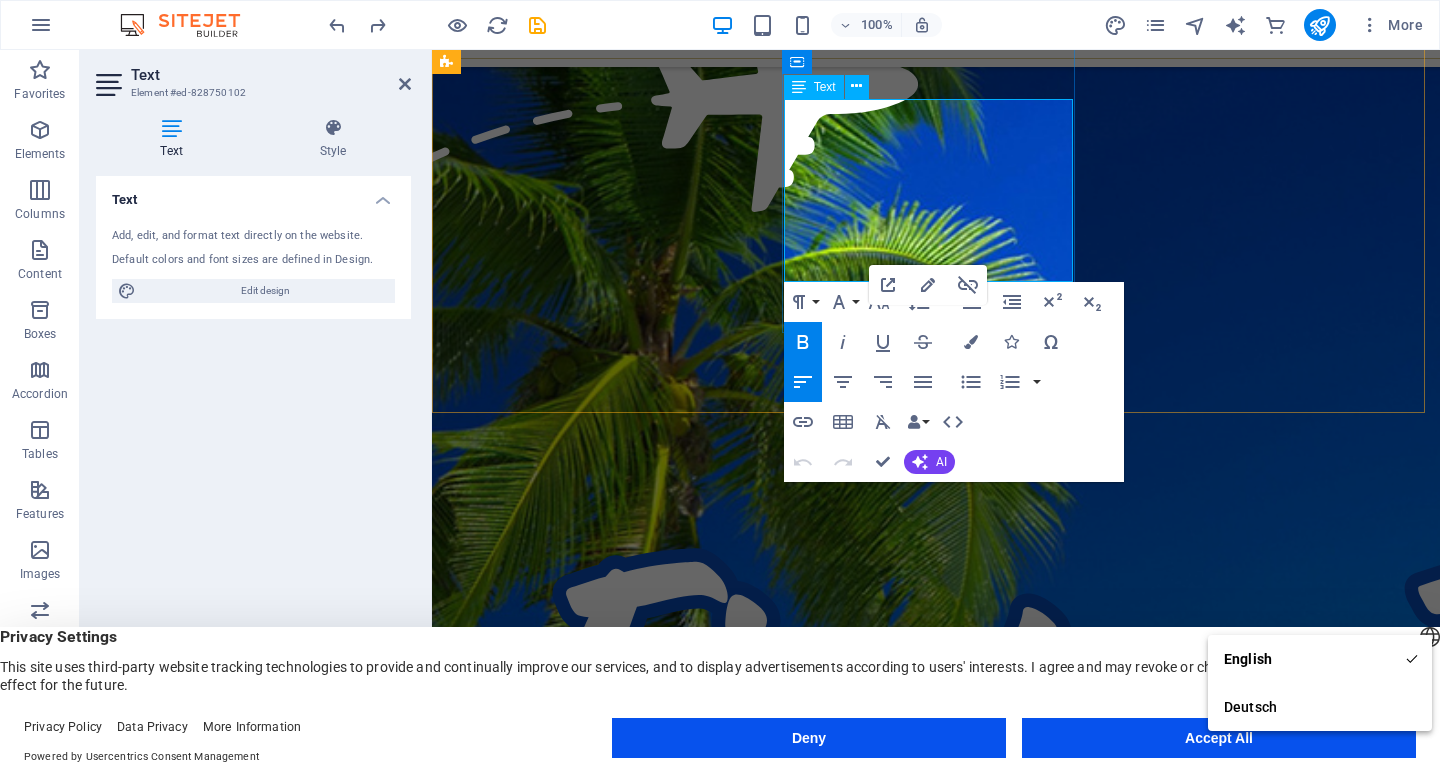 click on "FIESTAS PATRIAS CUPOS CONFIRMADOS ¡ULTIMOS CUPOS! 8 días / 7 noches Precio Desde: USD 1040 p/p" at bounding box center [652, 5074] 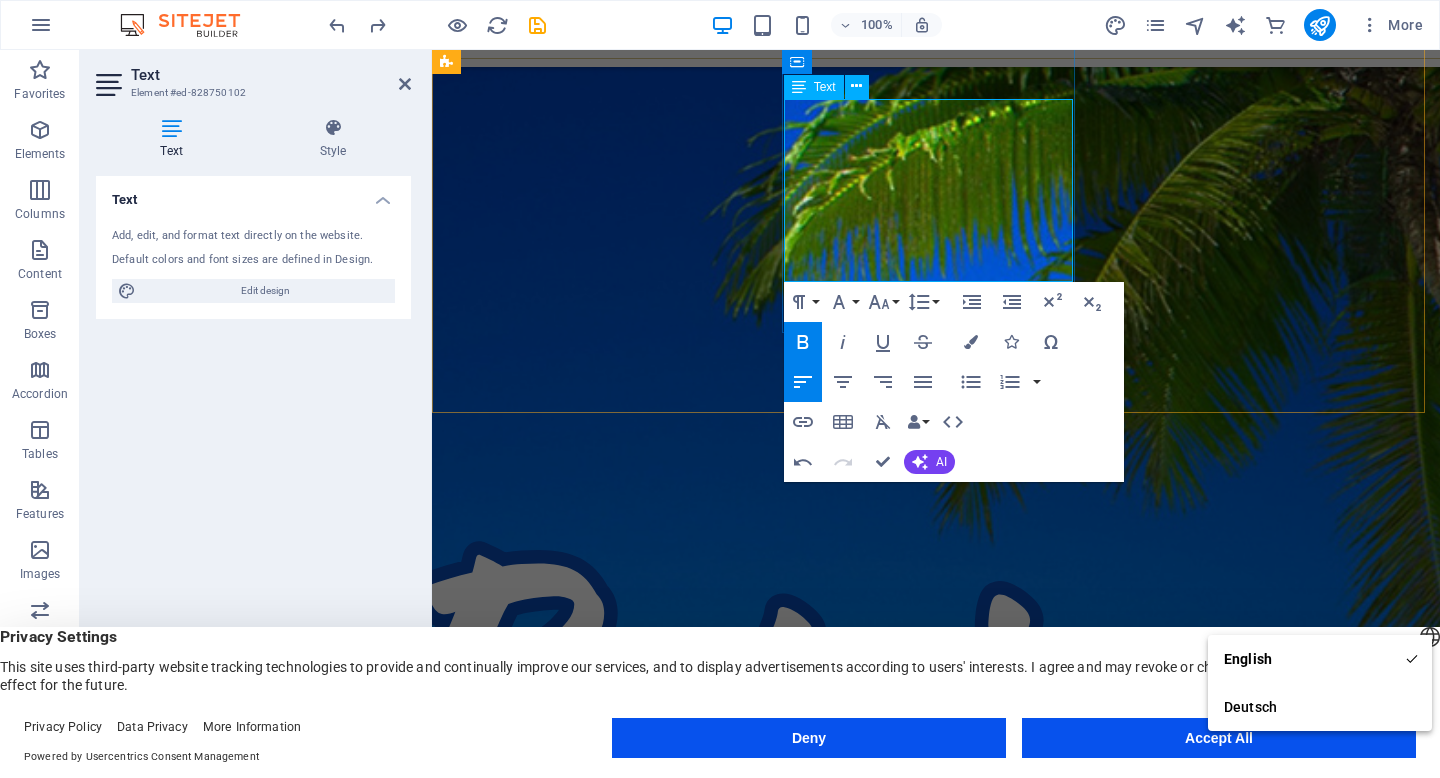 type 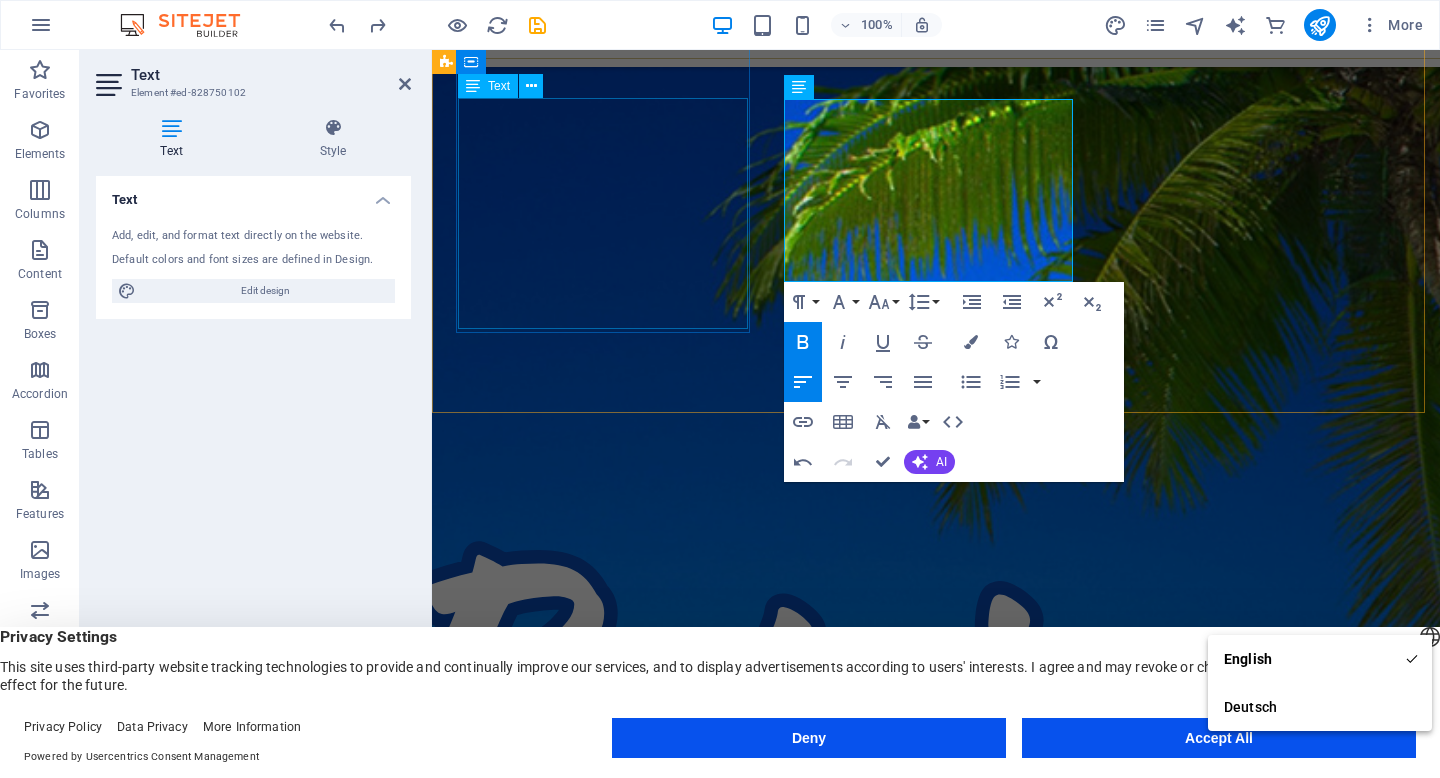 click on "FIESTAS PATRIAS CUPOS CONFIRMADOS ¡ULTIMOS CUPOS! 8 días / 7 noches Precio Desde: USD 1126 p/p" at bounding box center (605, 4616) 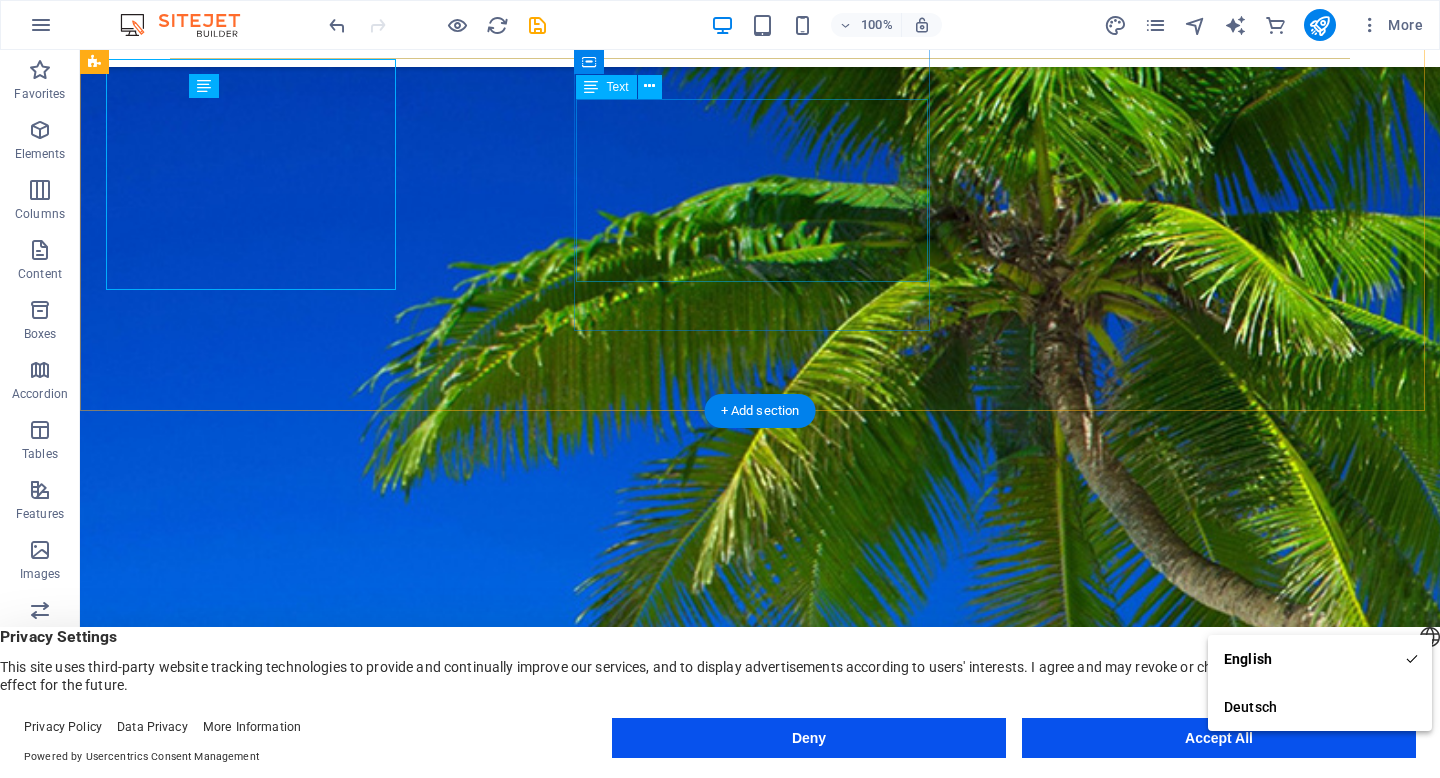 scroll, scrollTop: 1128, scrollLeft: 0, axis: vertical 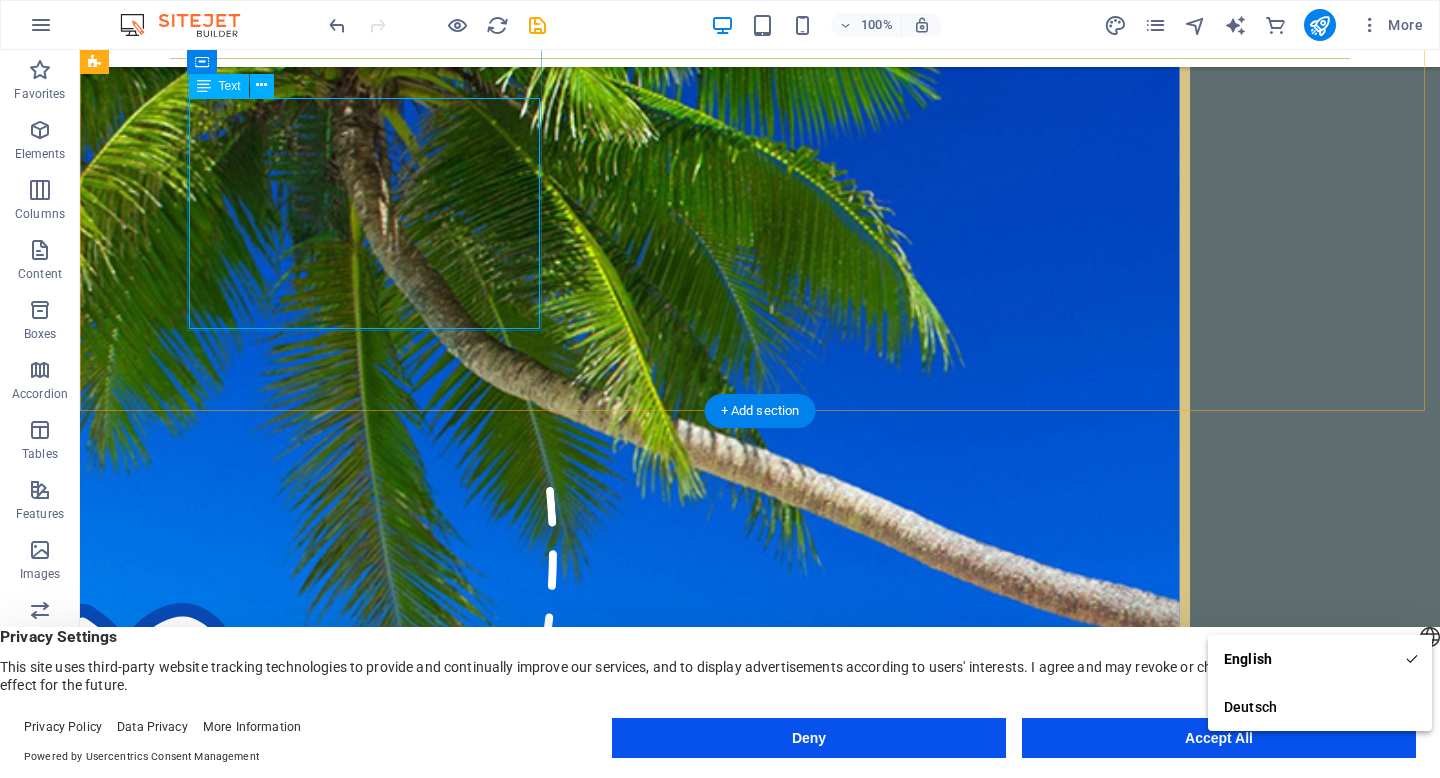 click on "FIESTAS PATRIAS CUPOS CONFIRMADOS ¡ULTIMOS CUPOS! 8 días / 7 noches Precio Desde: USD 1126 p/p" at bounding box center (282, 4789) 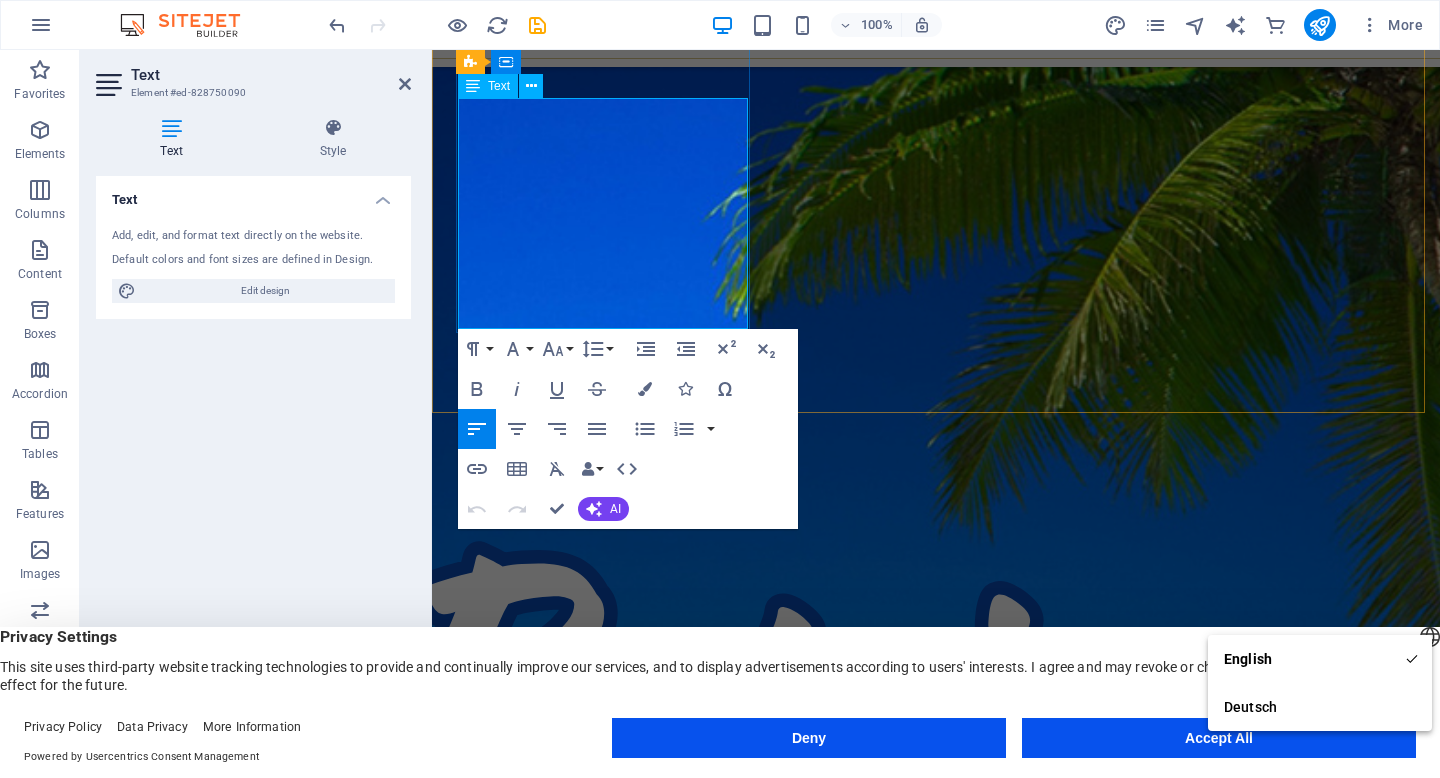 click at bounding box center [605, 4704] 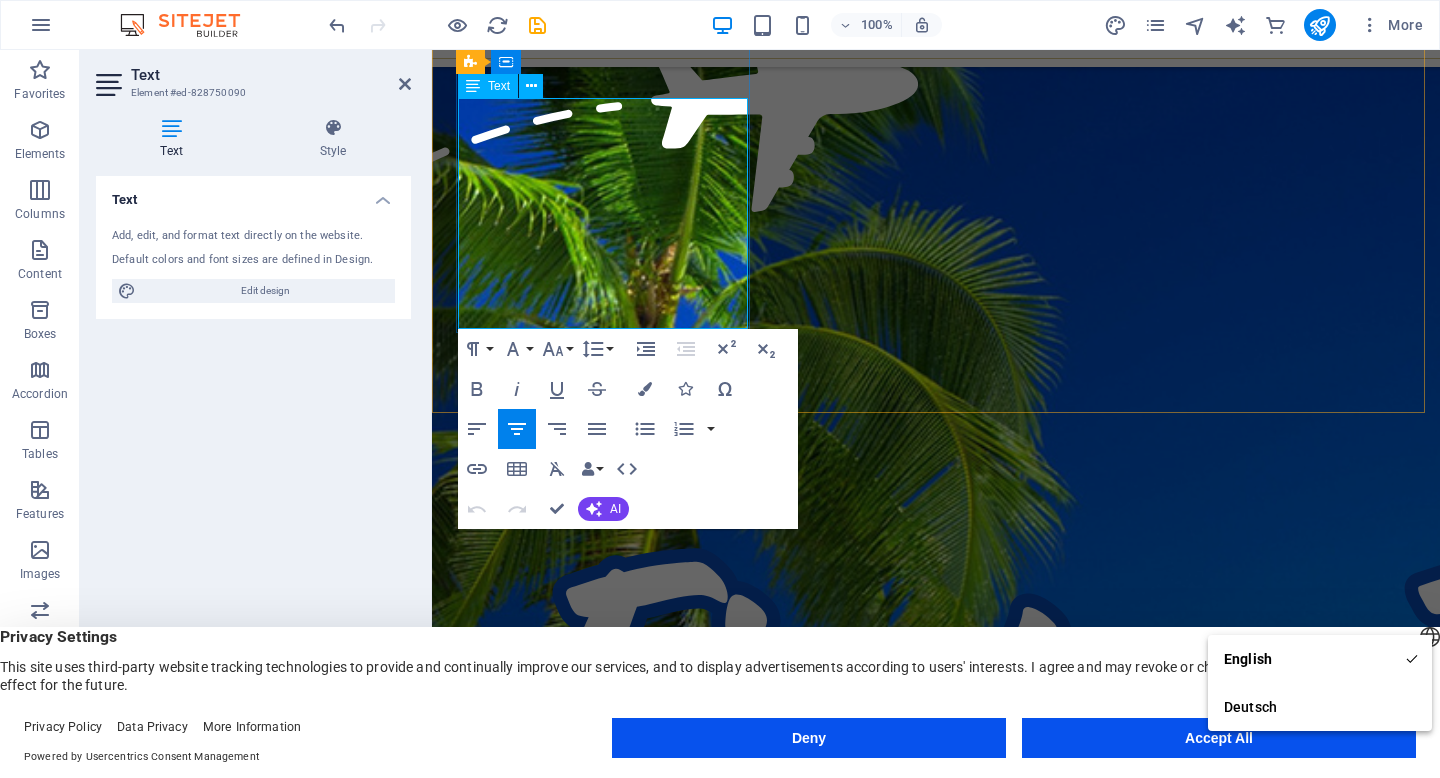 click on "FIESTAS PATRIAS CUPOS CONFIRMADOS ¡ULTIMOS CUPOS! 8 días / 7 noches Precio Desde: USD 1126 p/p" at bounding box center (652, 4583) 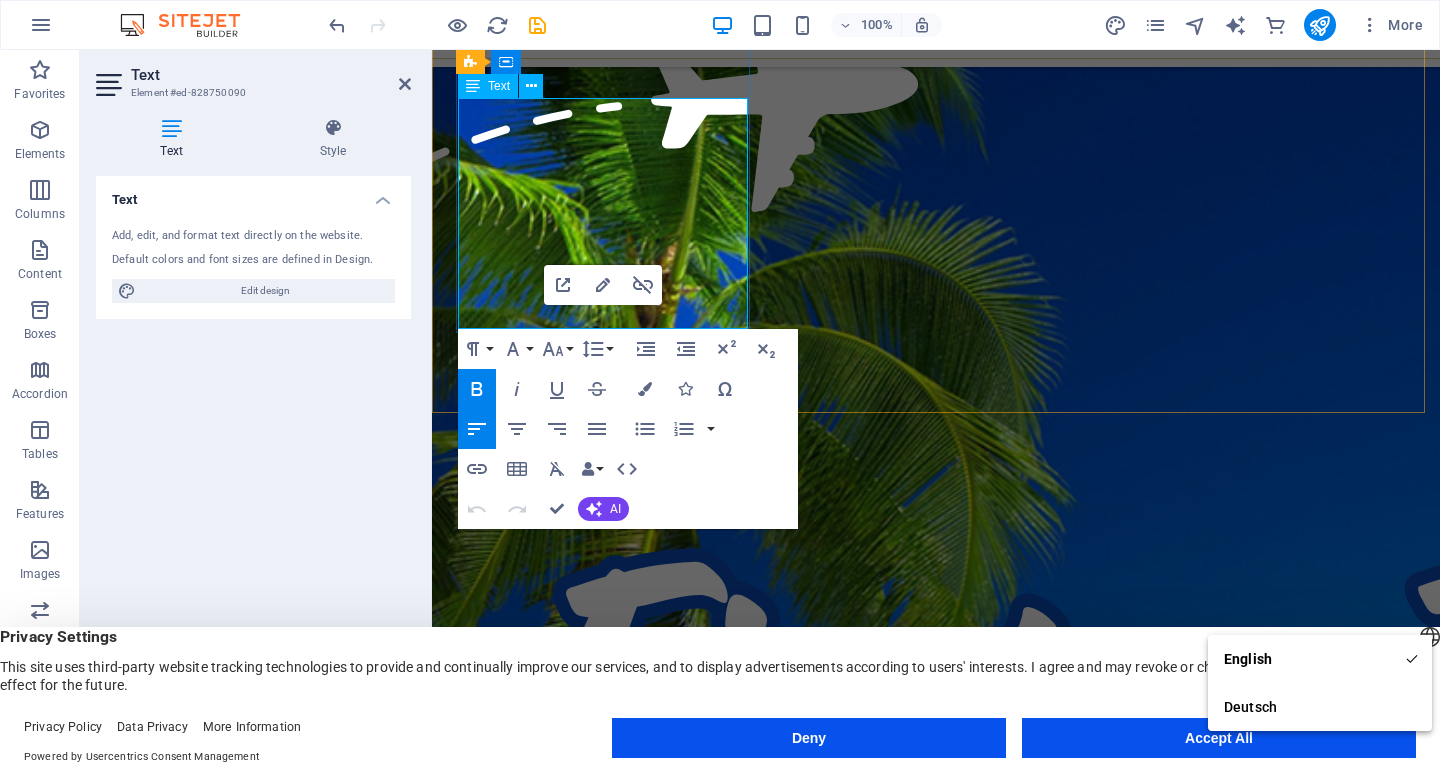 click at bounding box center (605, 4680) 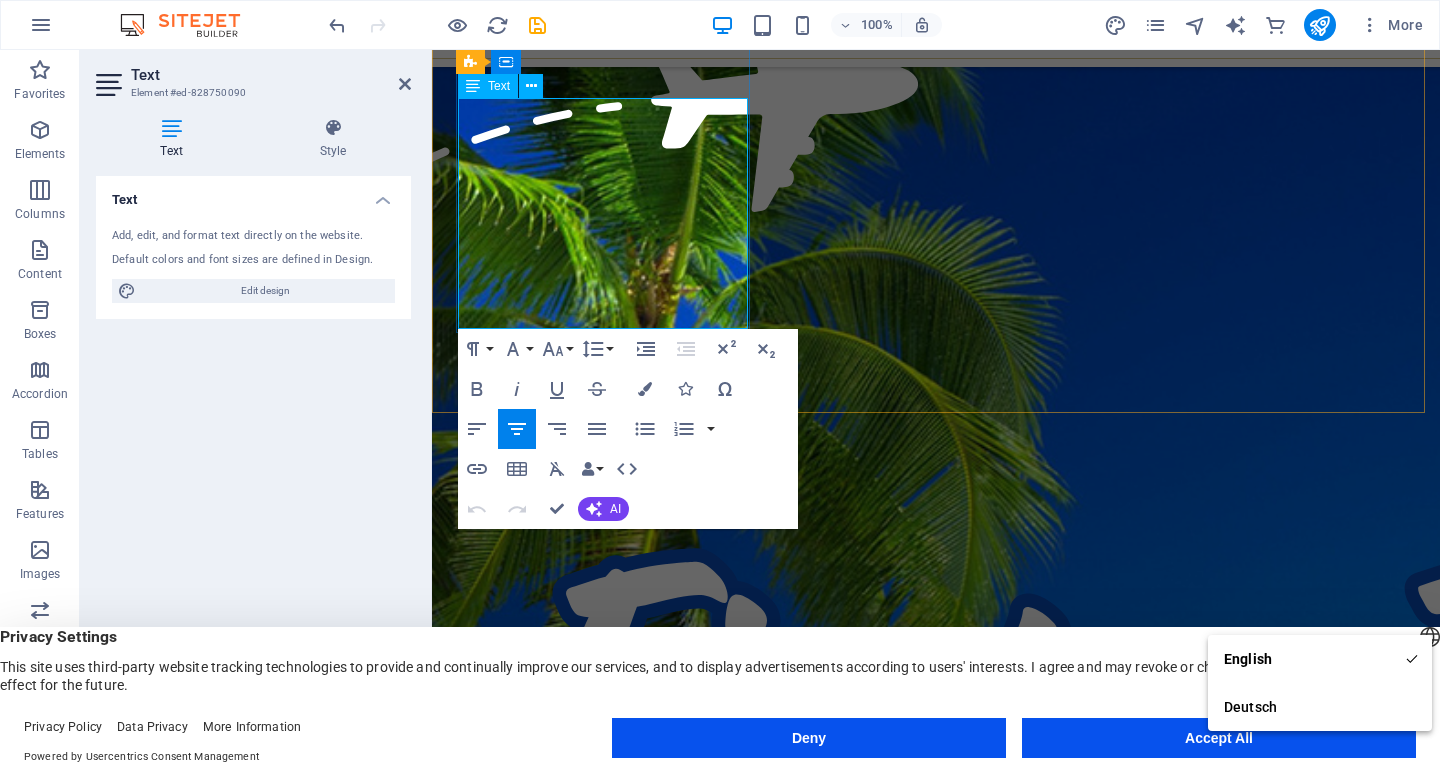 click at bounding box center [605, 4704] 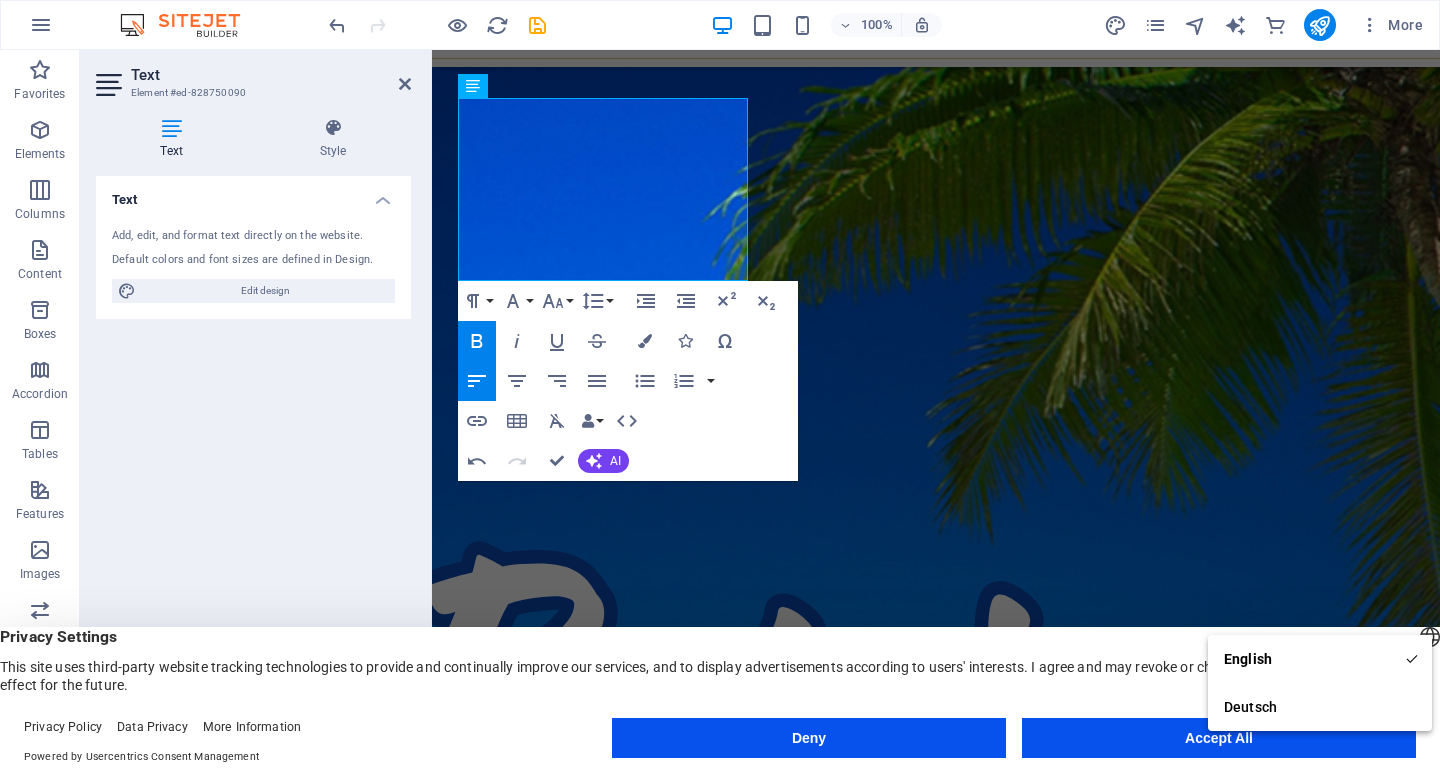 type 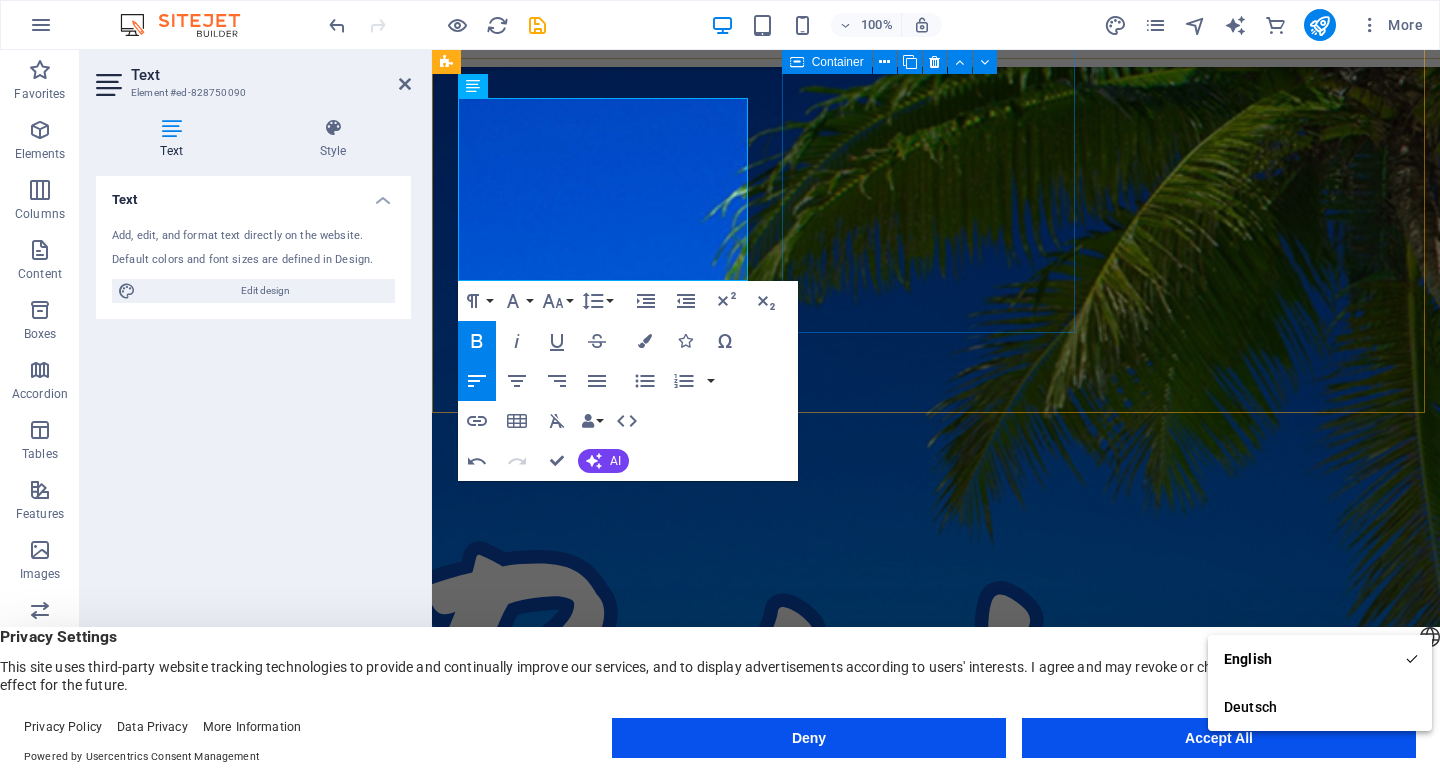 click on "Rio de Janeiro FIESTAS PATRIAS CUPOS CONFIRMADOS ¡ULTIMOS CUPOS! 8 días / 7 noches Precio Desde: USD 1040 p/p" at bounding box center [605, 4915] 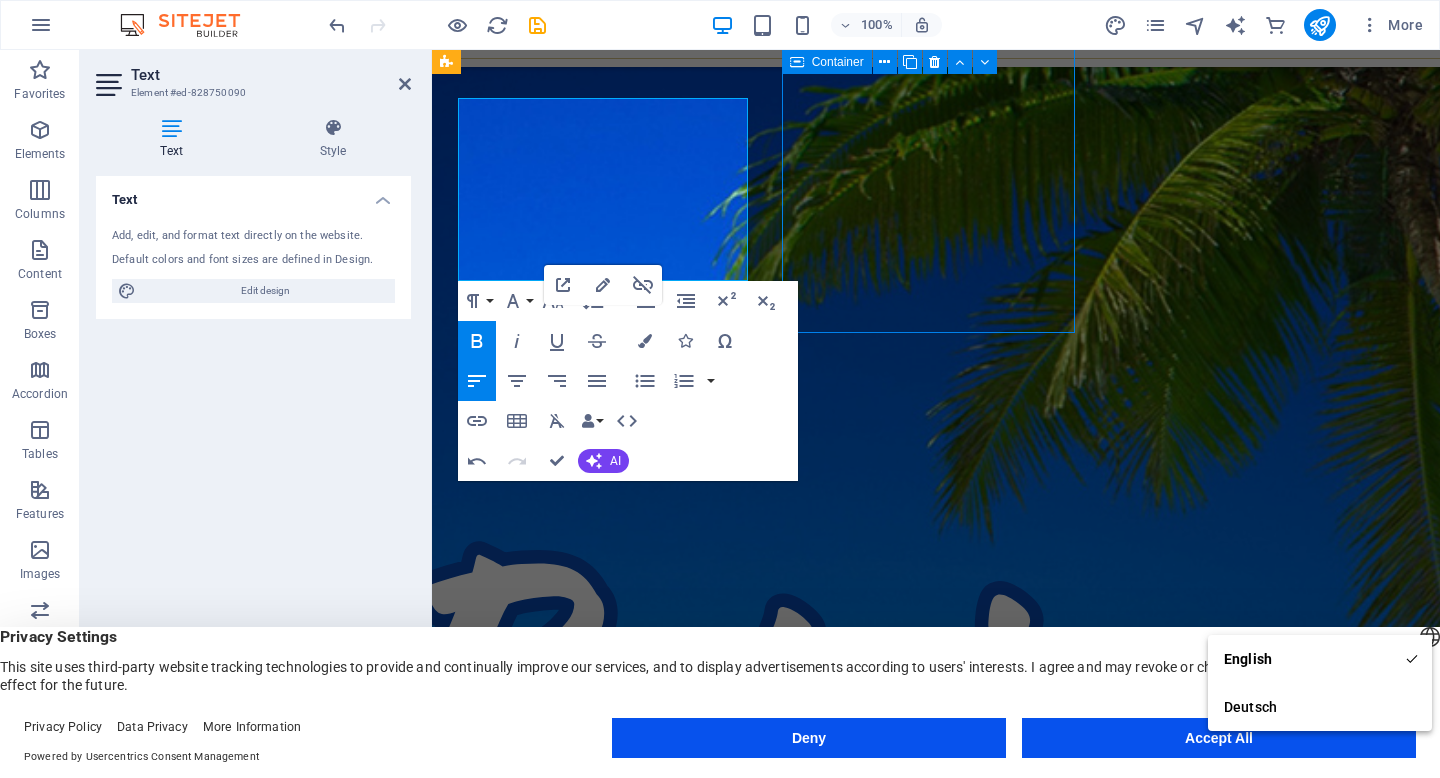 scroll, scrollTop: 1128, scrollLeft: 0, axis: vertical 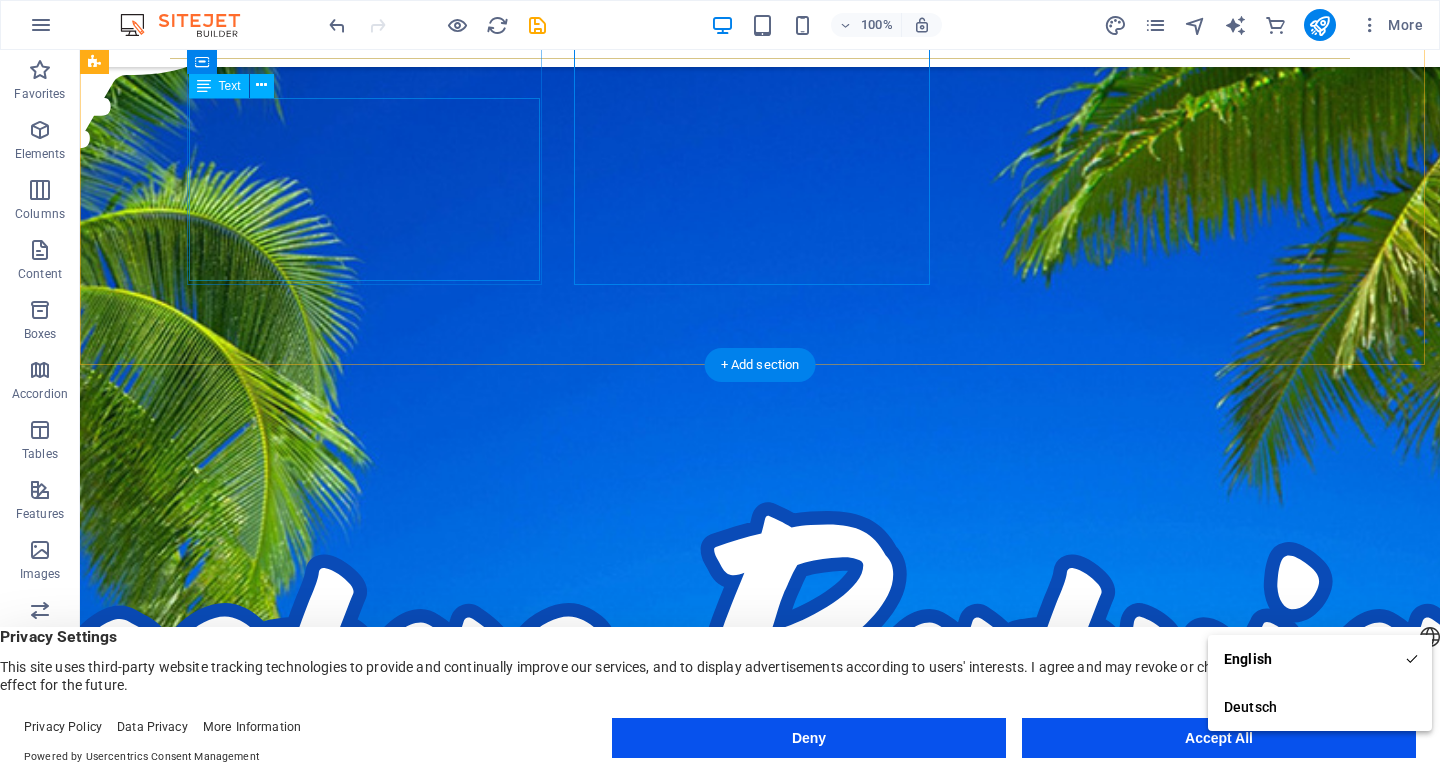 click on "FIESTAS PATRIAS CUPOS CONFIRMADOS ¡ULTIMOS CUPOS! 8 días / 7 noches Precio Desde: USD 1126 p/p" at bounding box center (282, 4765) 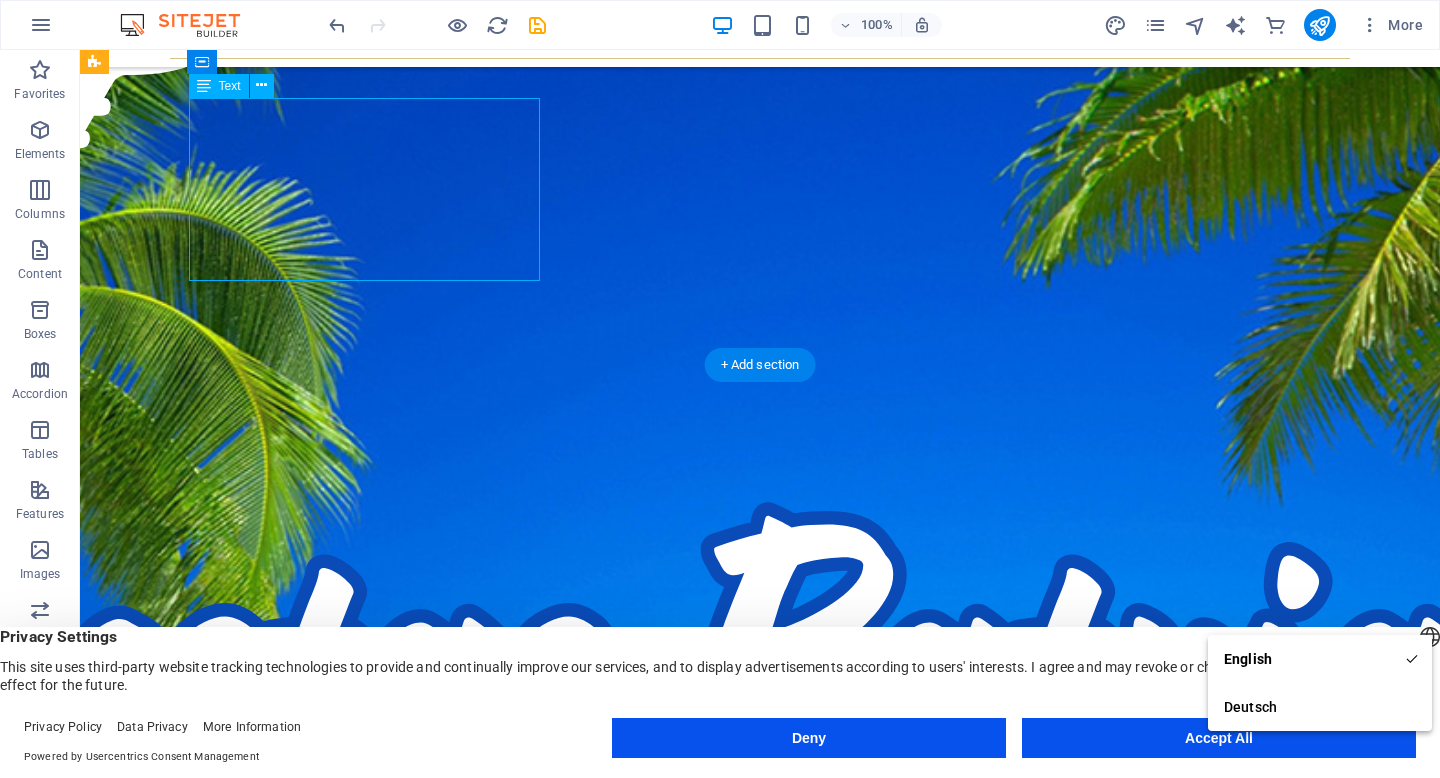 click on "FIESTAS PATRIAS CUPOS CONFIRMADOS ¡ULTIMOS CUPOS! 8 días / 7 noches Precio Desde: USD 1126 p/p" at bounding box center [282, 4765] 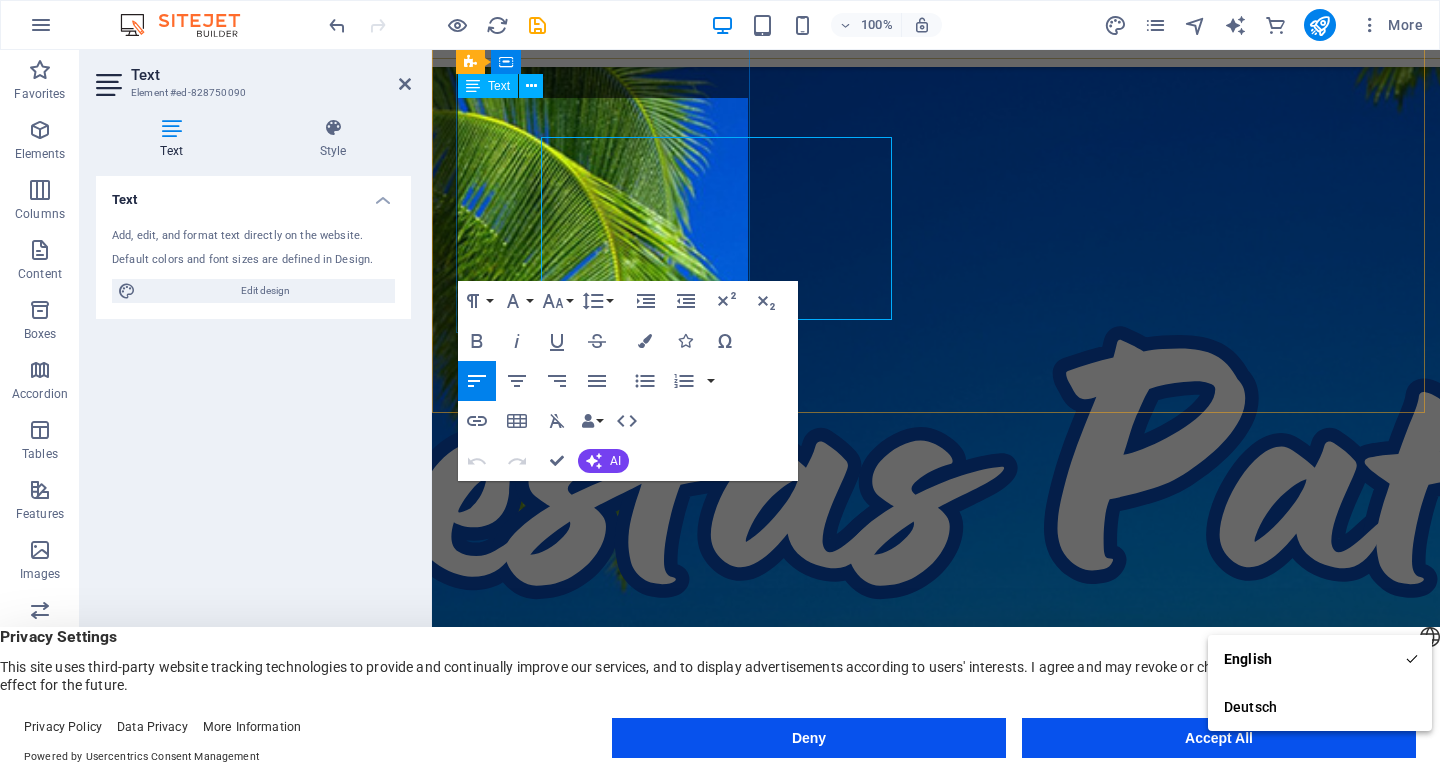 scroll, scrollTop: 913, scrollLeft: 0, axis: vertical 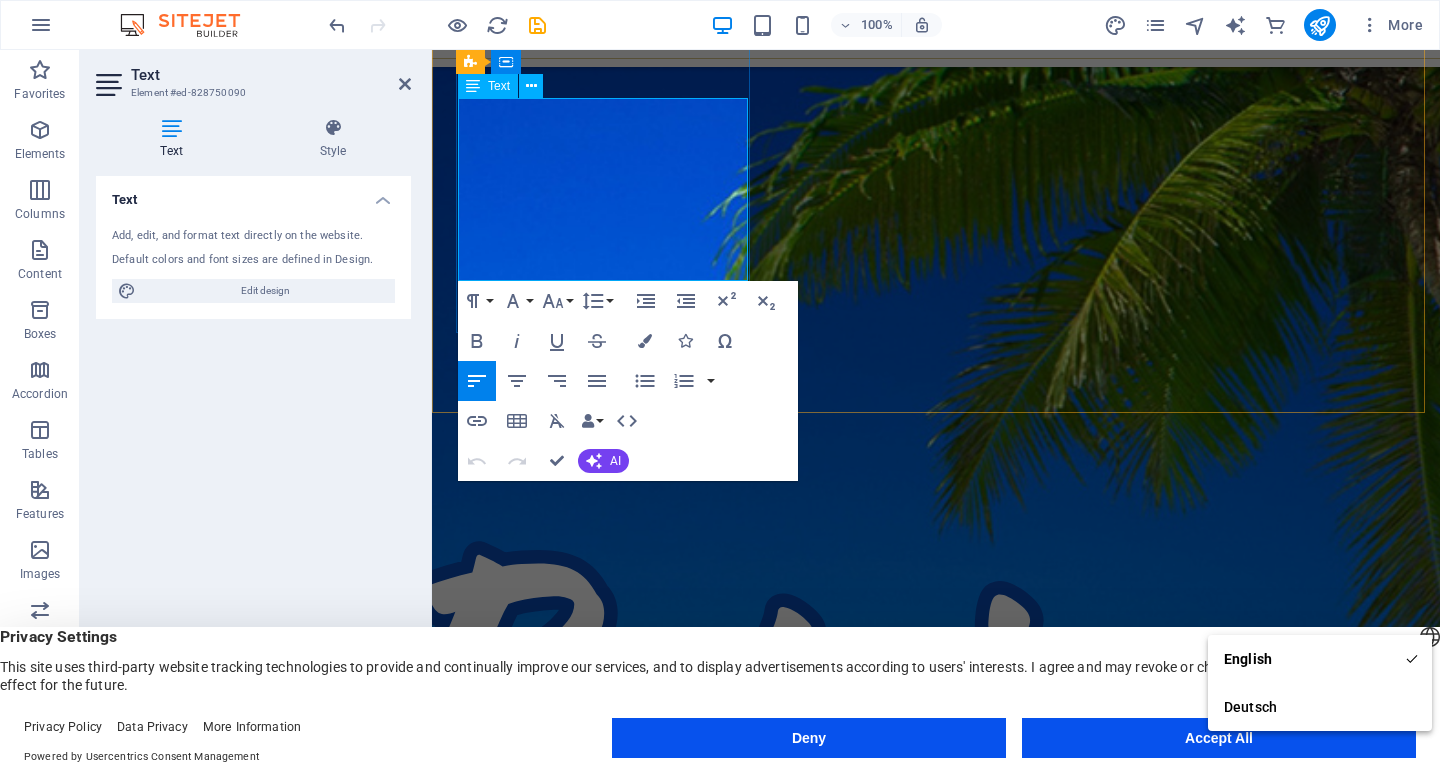 click on "FIESTAS PATRIAS CUPOS CONFIRMADOS ¡ULTIMOS CUPOS! 8 días / 7 noches Precio Desde: USD 1126 p/p" at bounding box center [652, 4583] 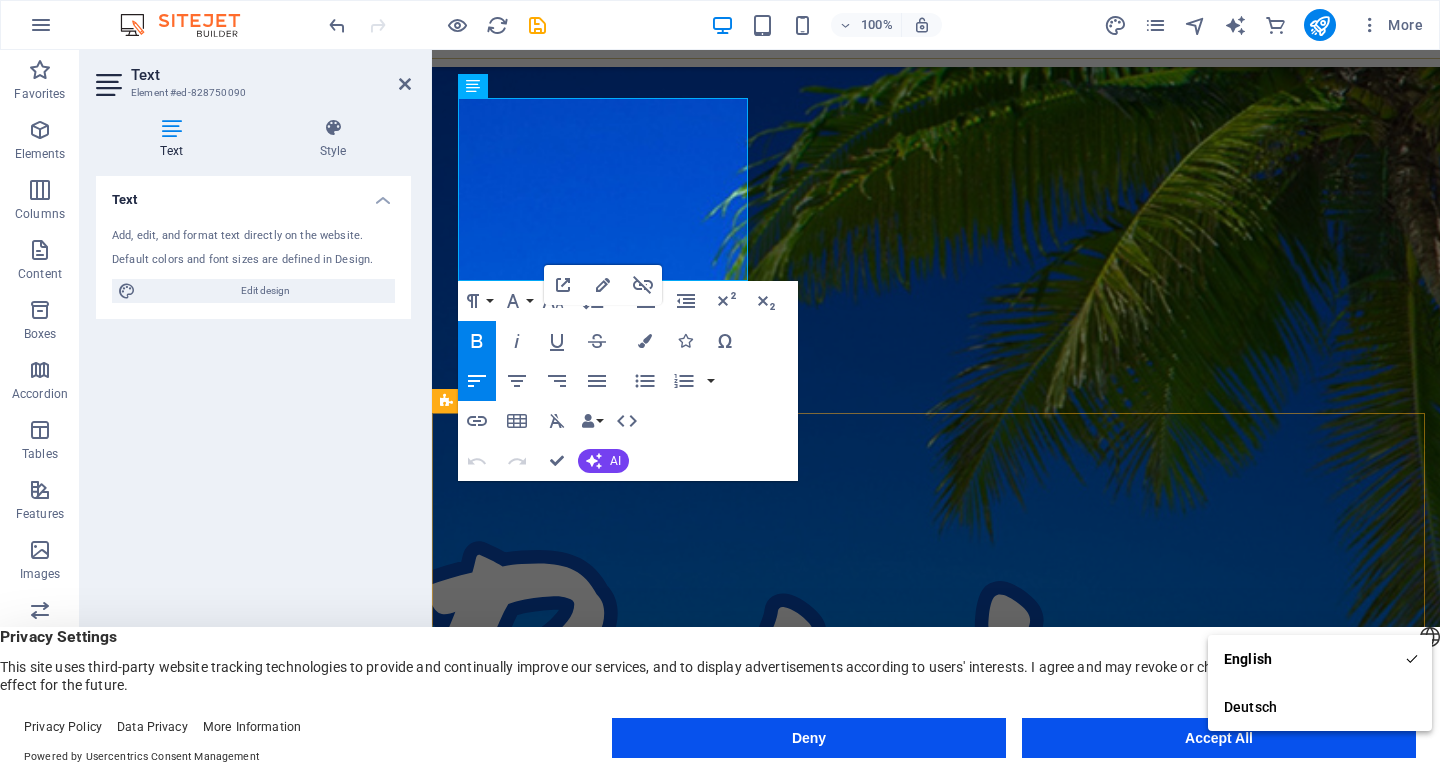 click on "Punta Cana FIESTAS PATRIAS CUPOS CONFIRMADOS VÌA SKY ARILINE 8 días / 7 noches Precio desde: USD 1840 p/p (Doble) Bayahibe FIESTAS PATRIAS CUPOS CONFRIMADOS VÌA SKY AIRLINE 8 días / 7 noches Precio desde: USD 1840 p/p (Doble) Playa Mujeres FIESTAS PATRIAS CUPOS CONFIRMADOS VÌA SKY AIRLINE 8 días / 7 noches Precio desde: USD 2072 p/p (Doble)" at bounding box center [936, 6416] 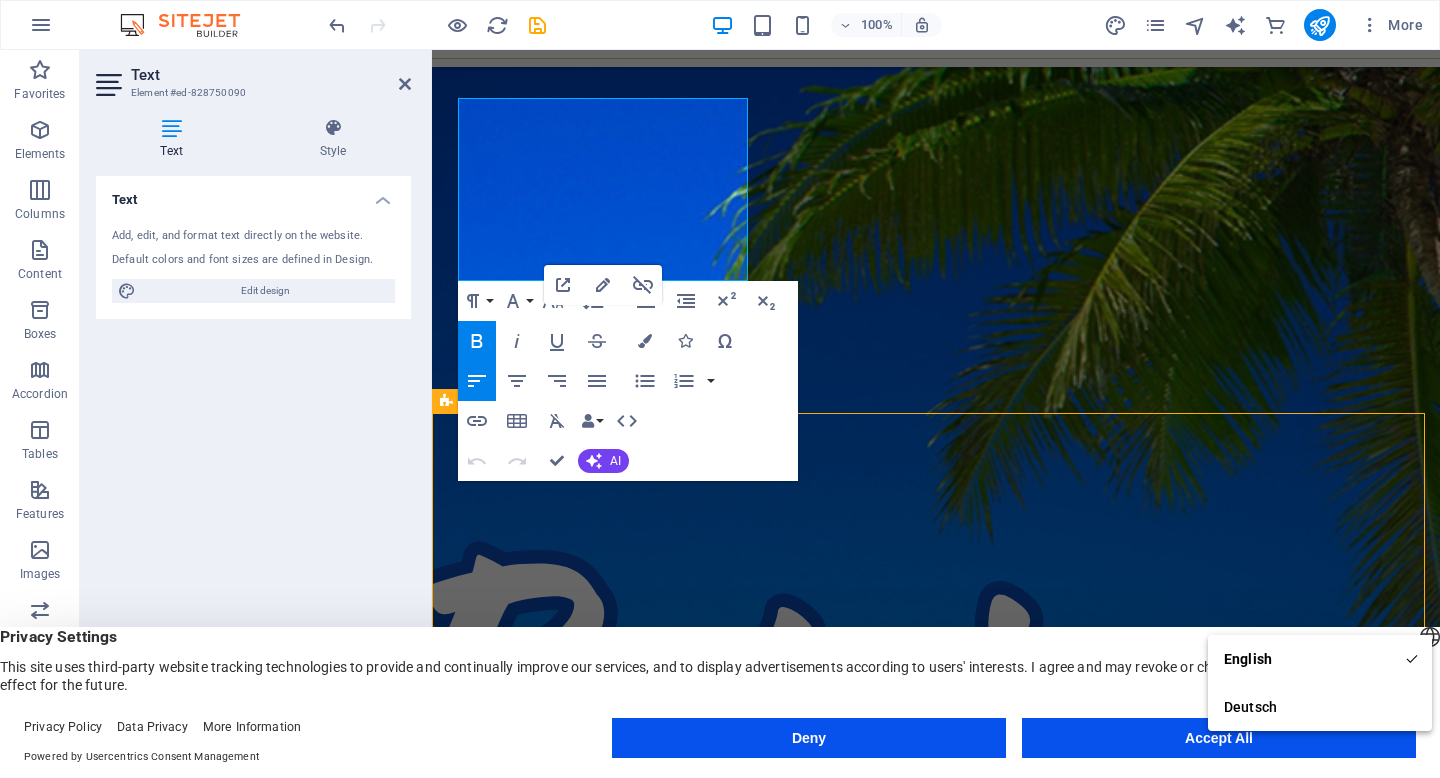 scroll, scrollTop: 1128, scrollLeft: 0, axis: vertical 